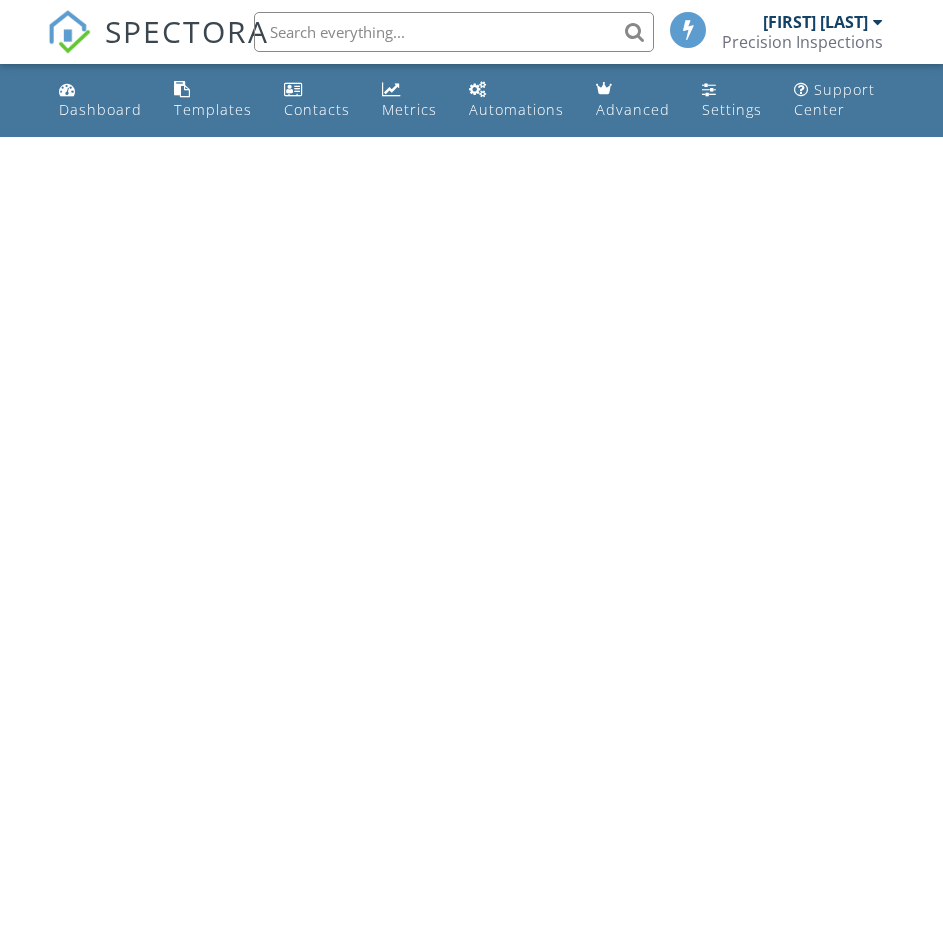 scroll, scrollTop: 0, scrollLeft: 0, axis: both 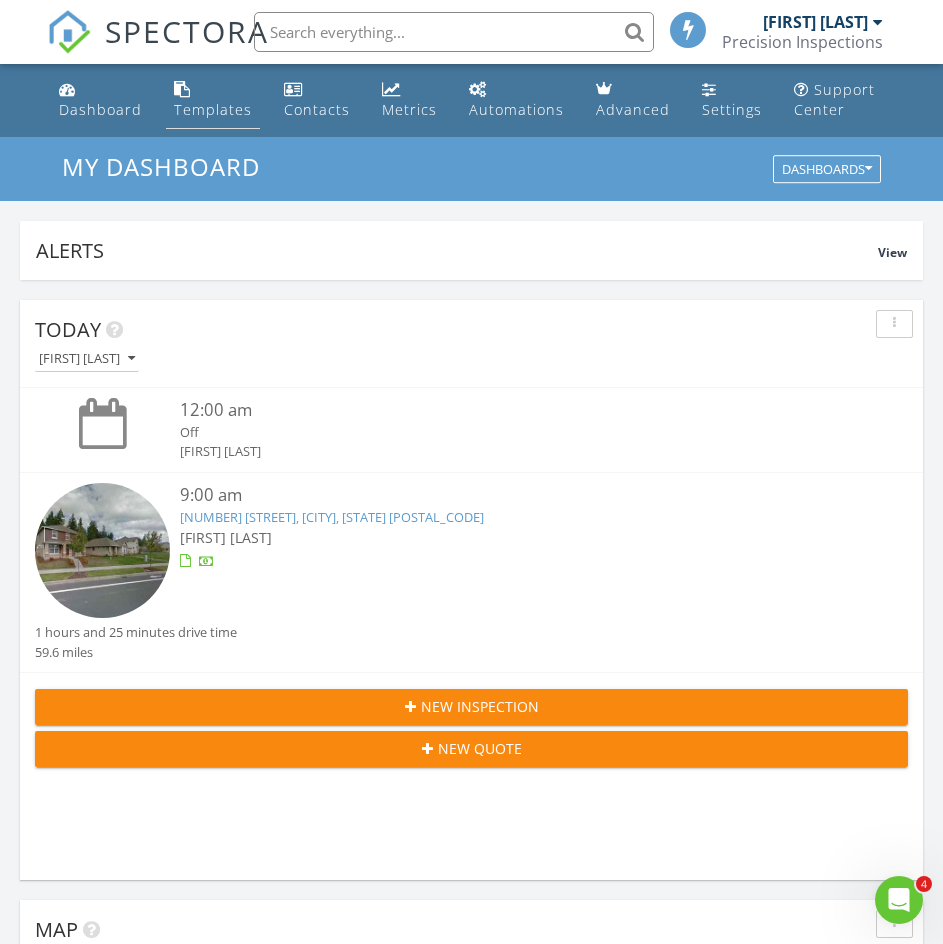 click on "Templates" at bounding box center [213, 109] 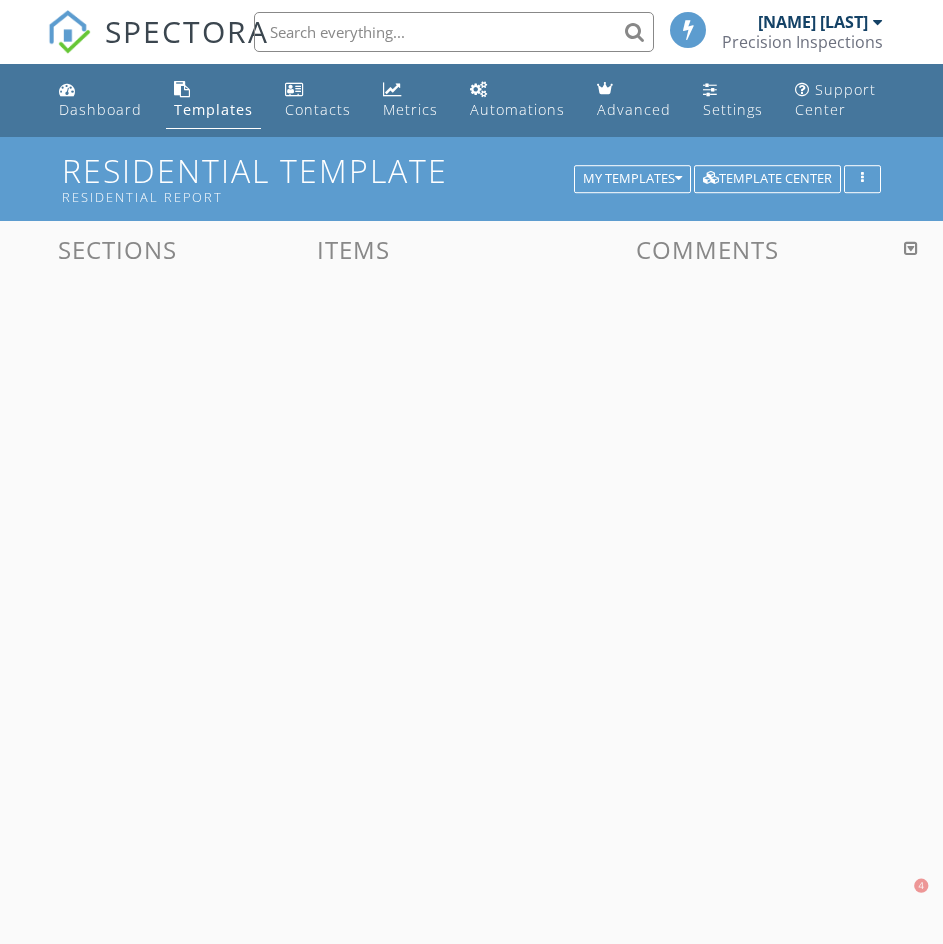 scroll, scrollTop: 0, scrollLeft: 0, axis: both 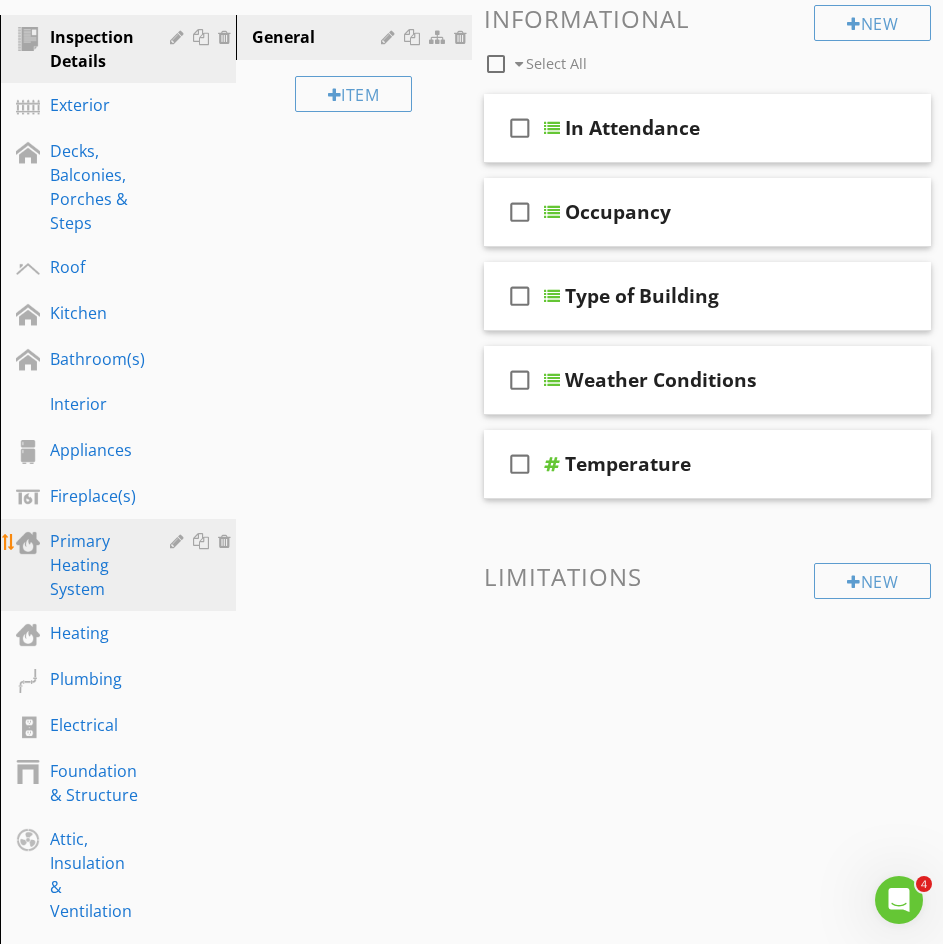 click on "Primary Heating System" at bounding box center [95, 565] 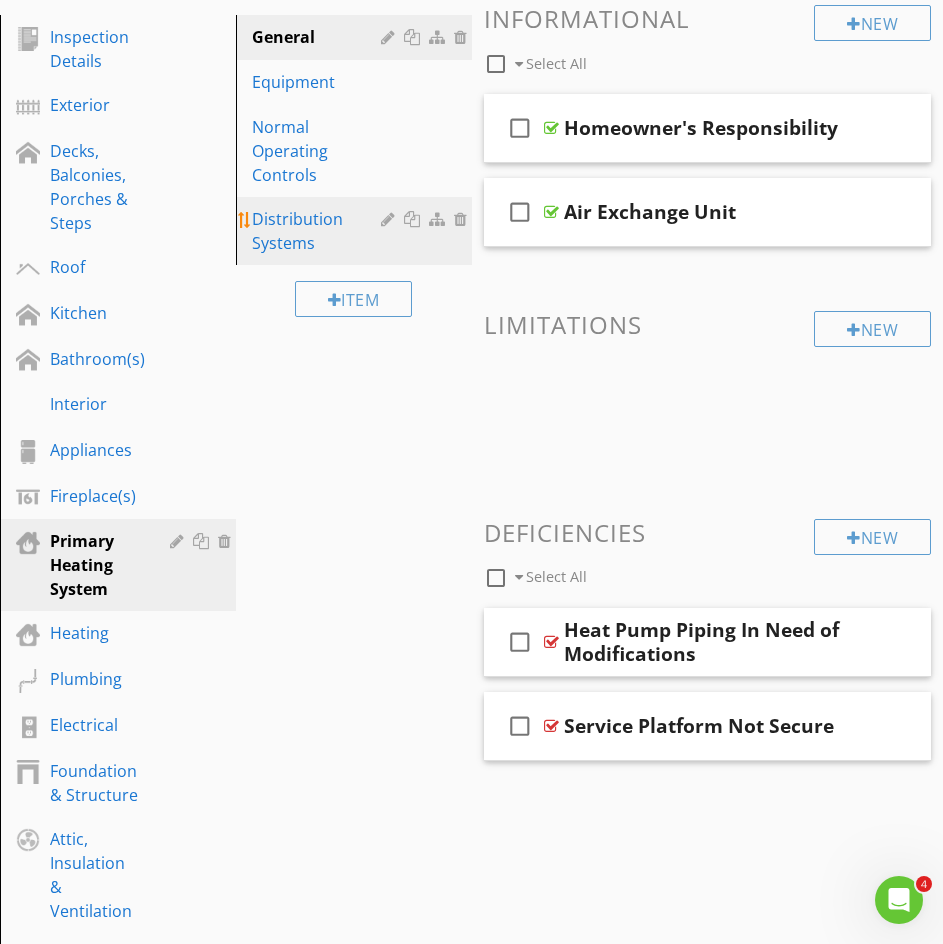 click on "Distribution Systems" at bounding box center [319, 231] 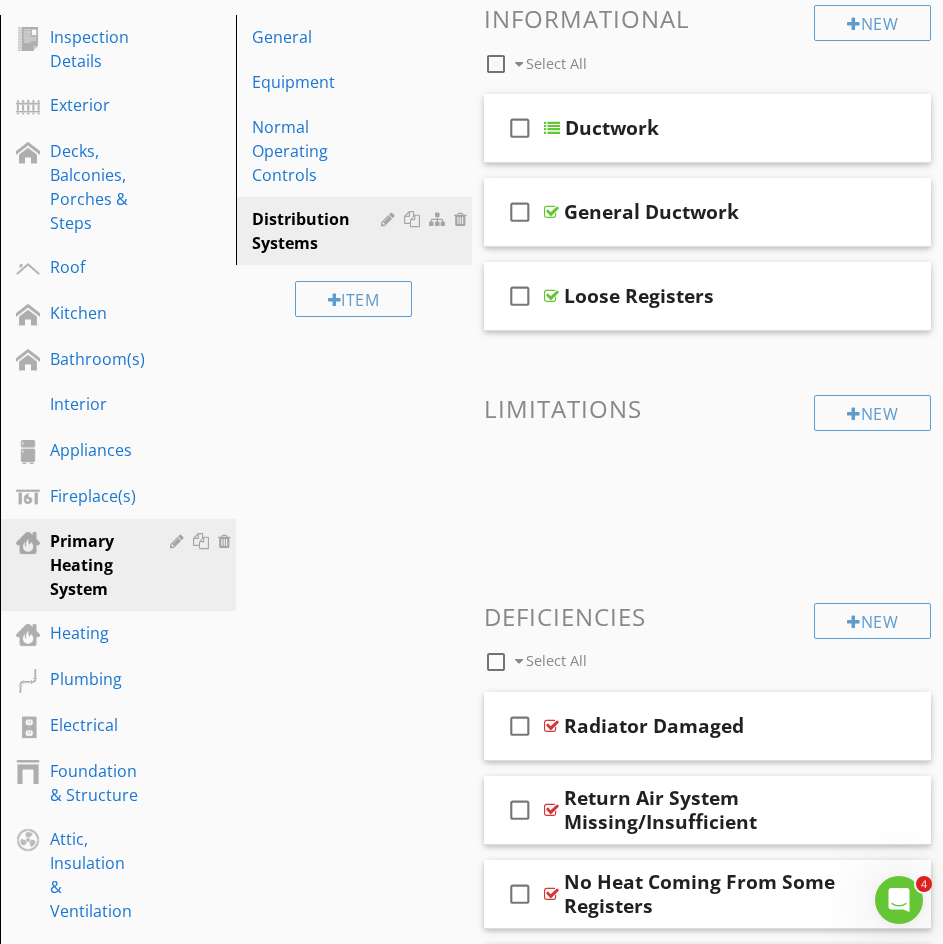 scroll, scrollTop: 533, scrollLeft: 0, axis: vertical 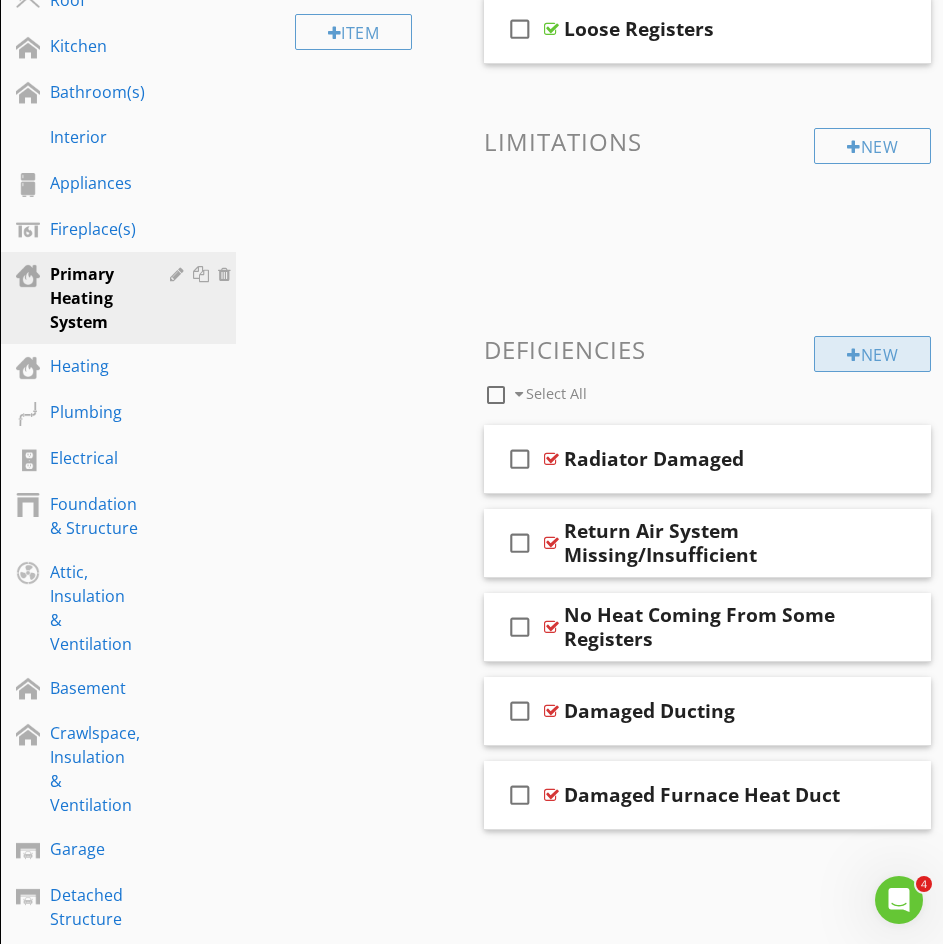 click at bounding box center [854, 355] 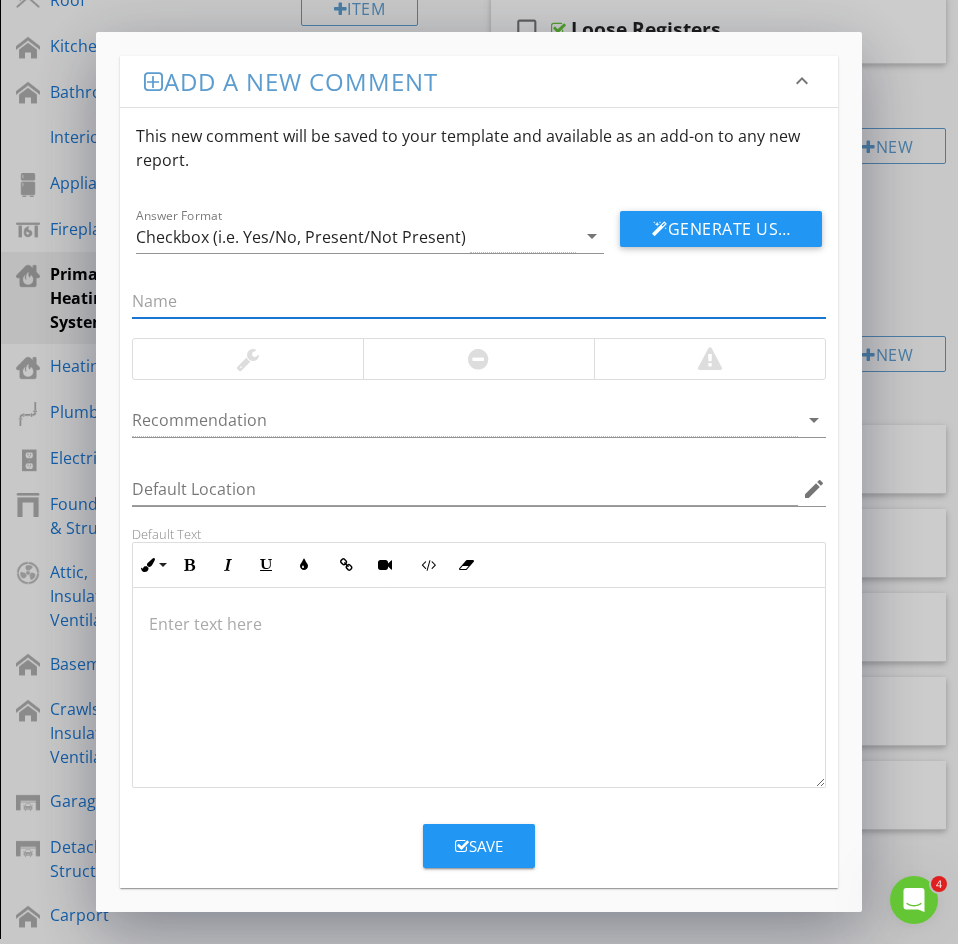 click at bounding box center [479, 624] 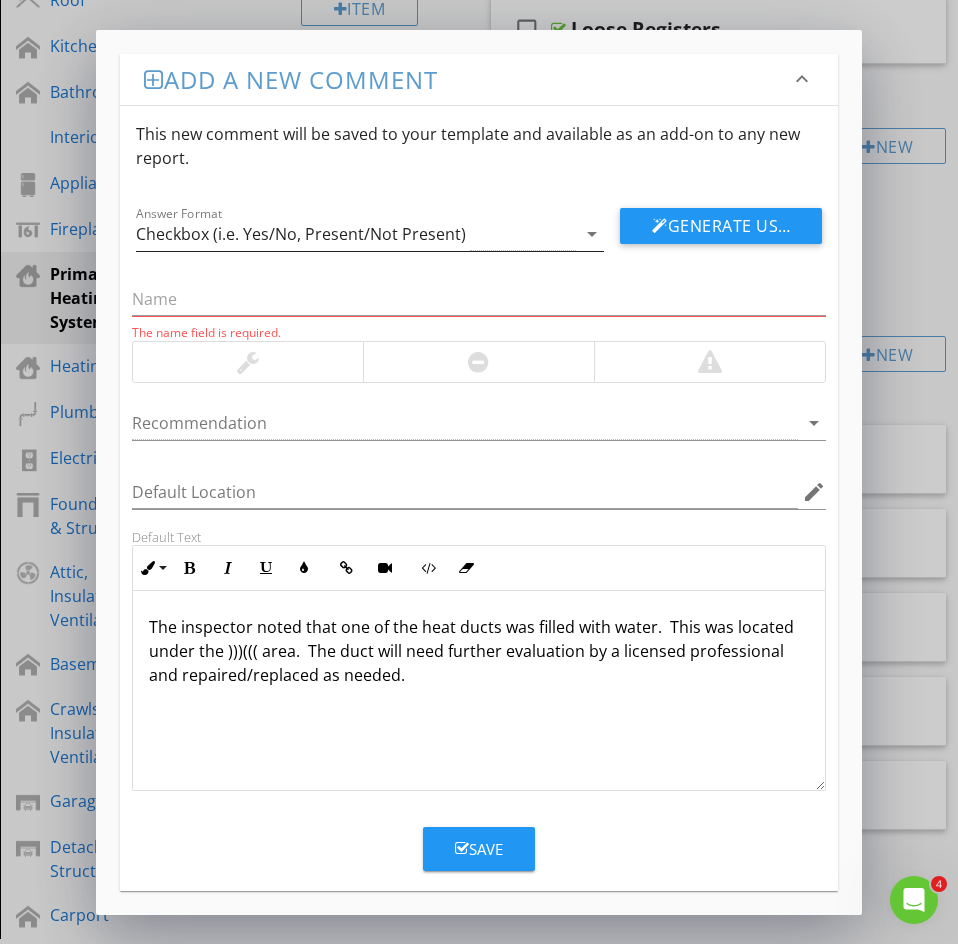 click on "Checkbox (i.e. Yes/No, Present/Not Present)" at bounding box center (301, 234) 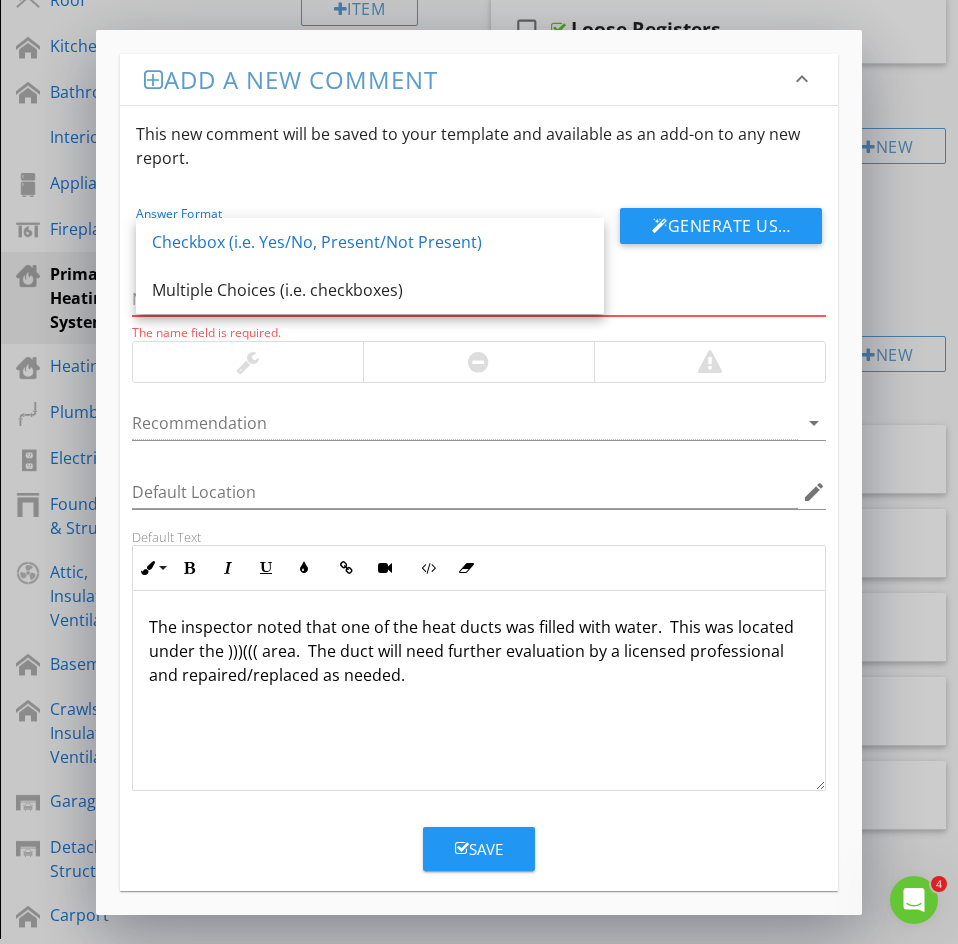 drag, startPoint x: 716, startPoint y: 284, endPoint x: 549, endPoint y: 284, distance: 167 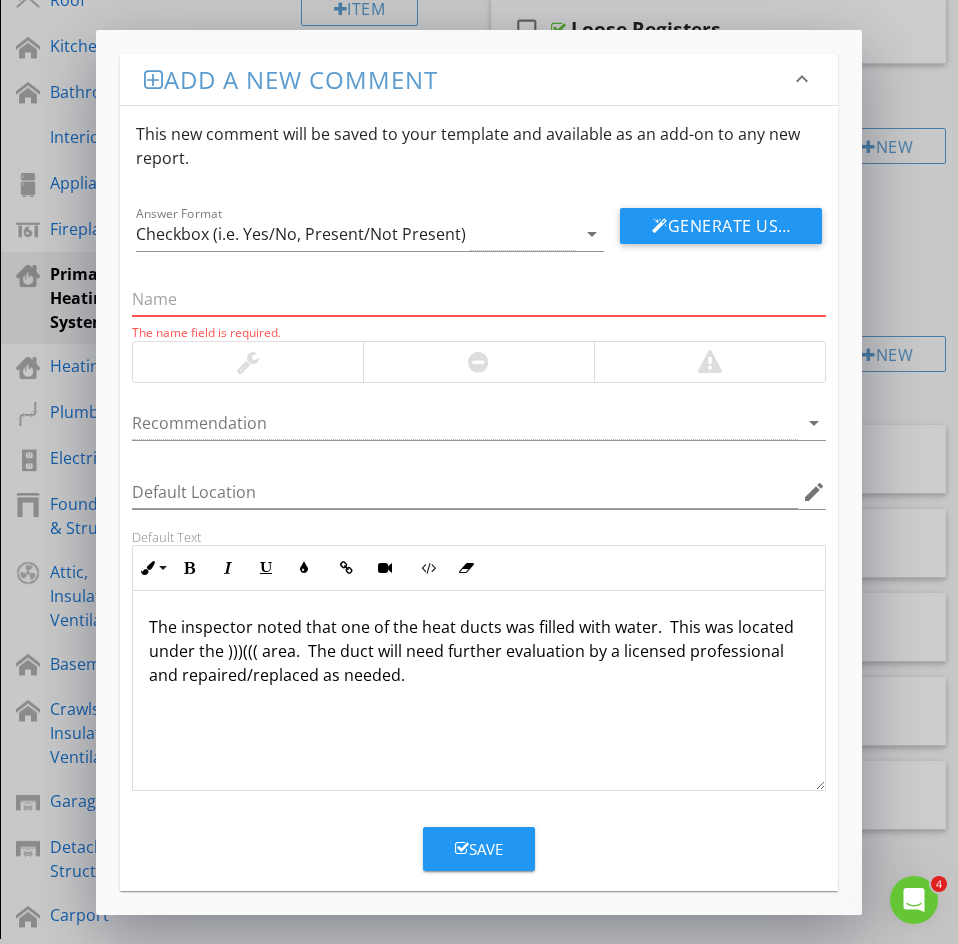 click at bounding box center [479, 299] 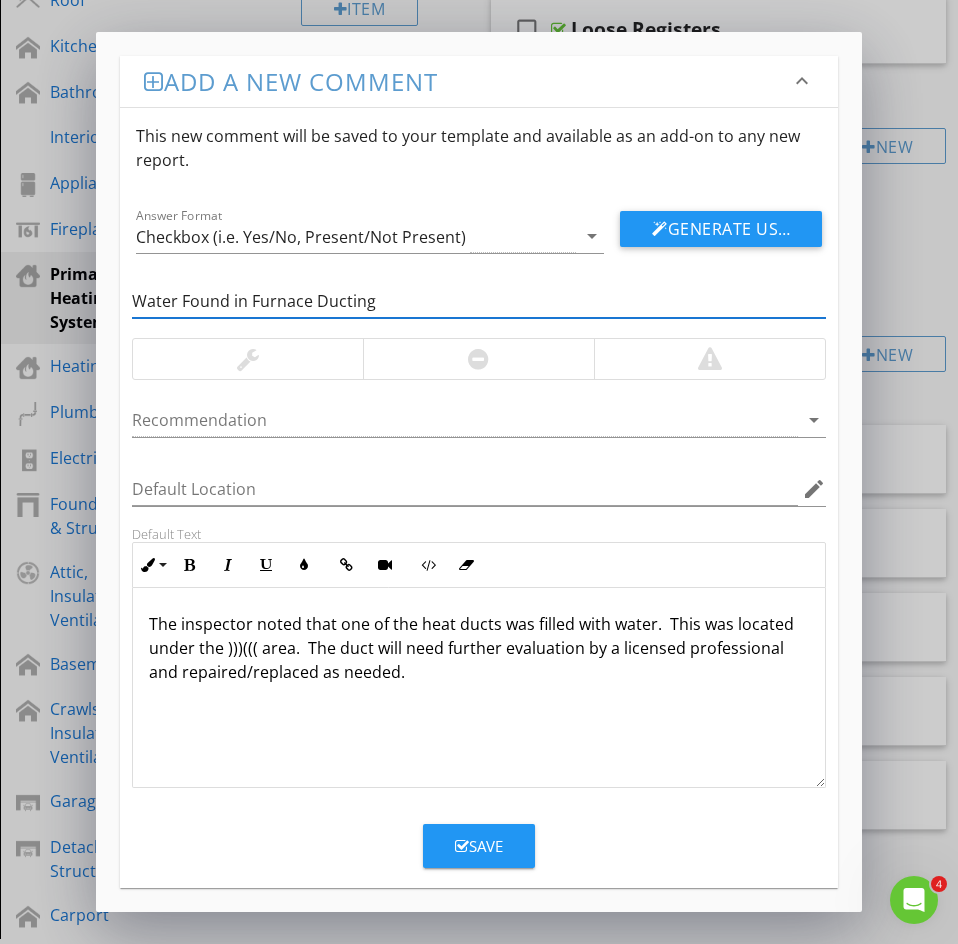 type on "Water Found in Furnace Ducting" 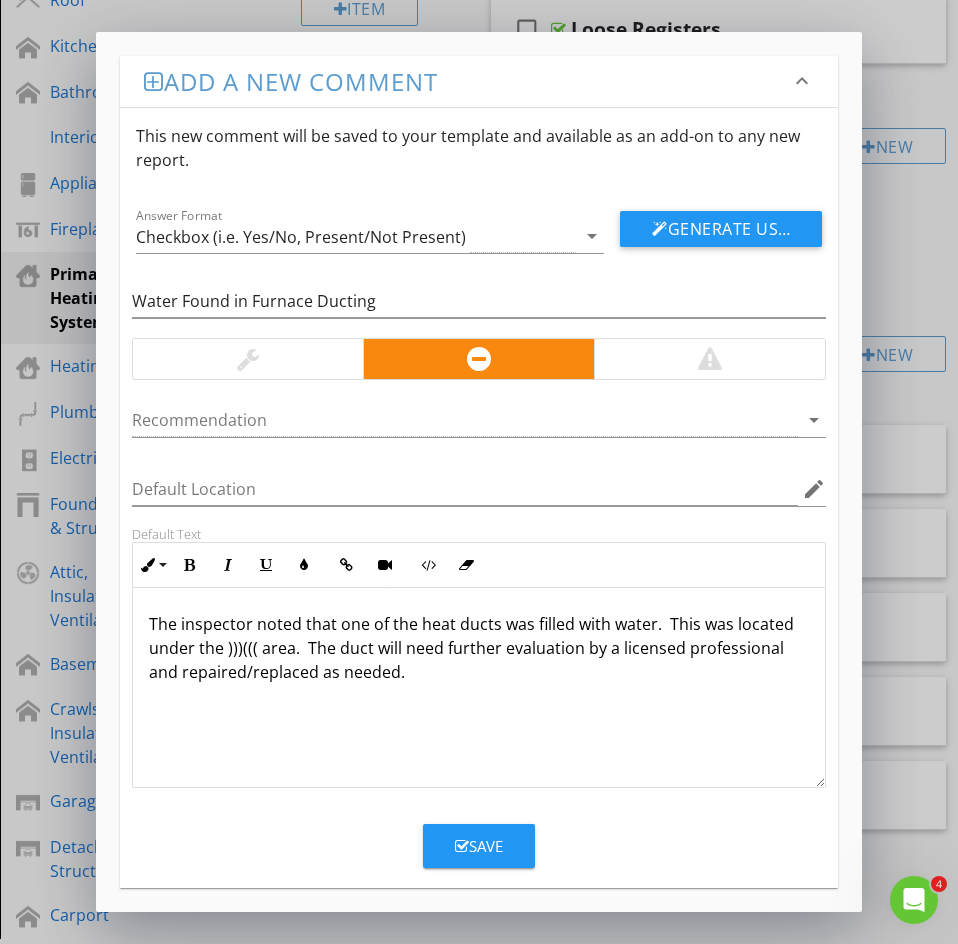click on "Save" at bounding box center [479, 846] 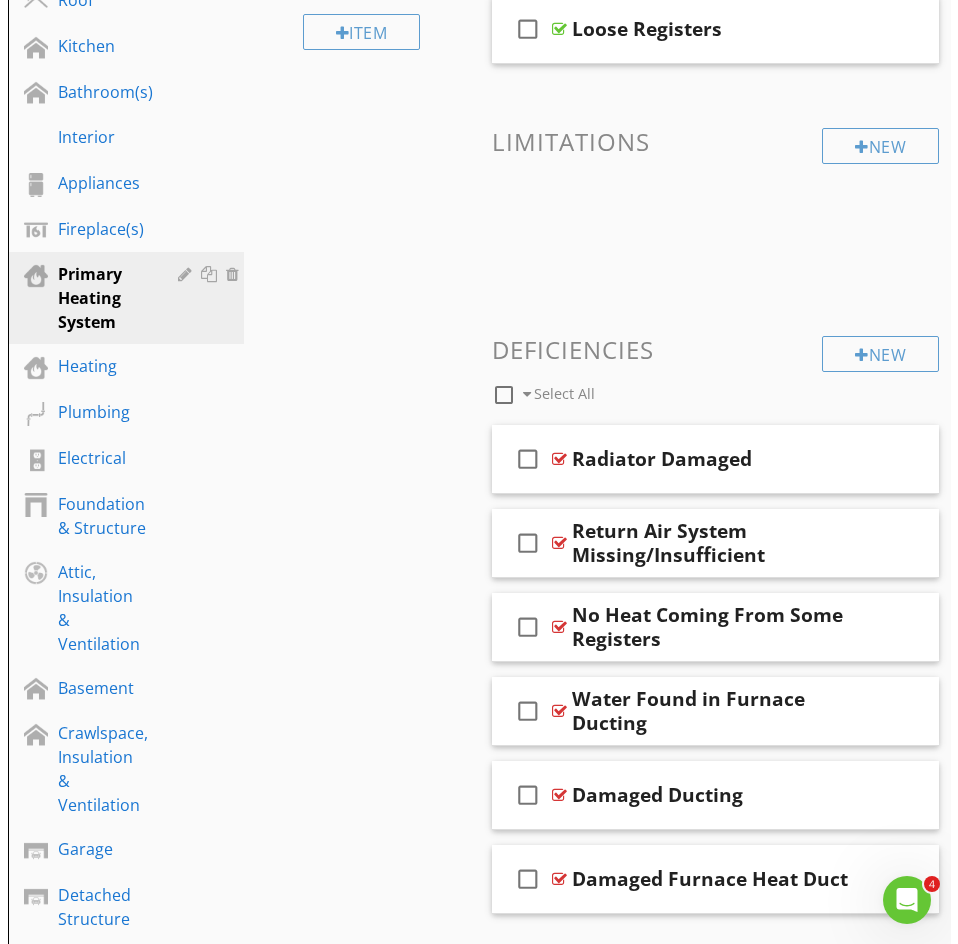 scroll, scrollTop: 793, scrollLeft: 0, axis: vertical 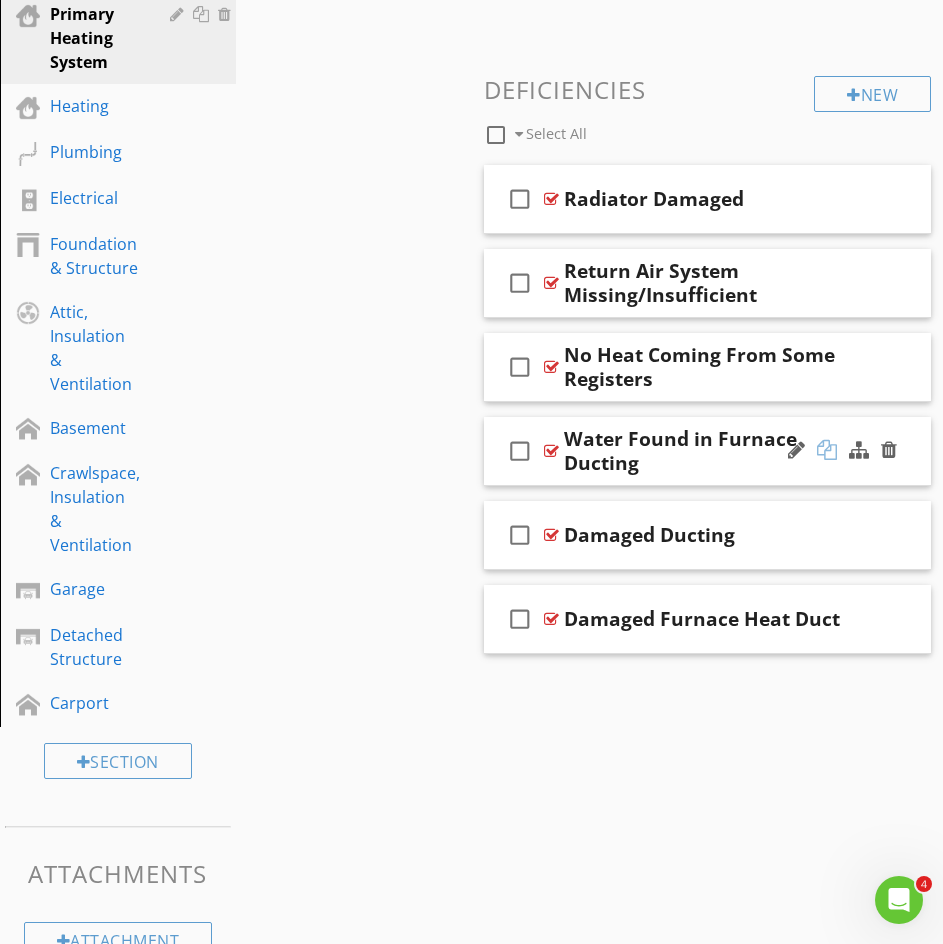 click at bounding box center [827, 450] 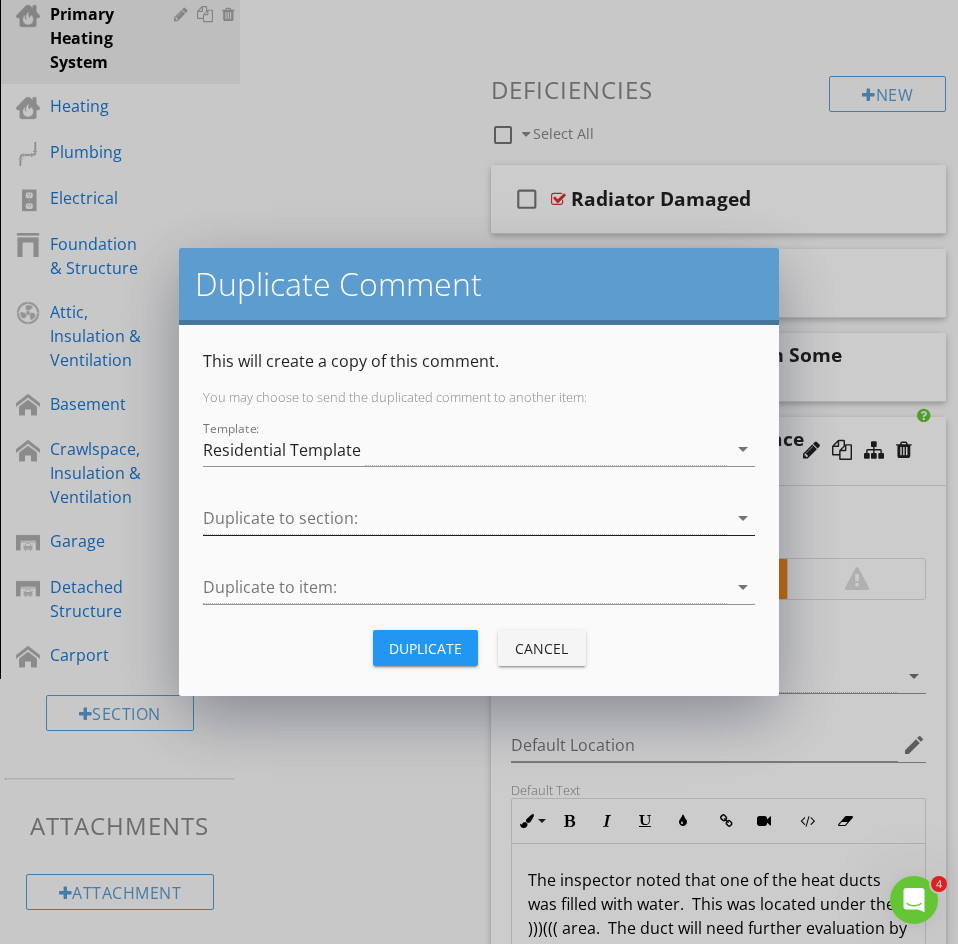 click at bounding box center (465, 518) 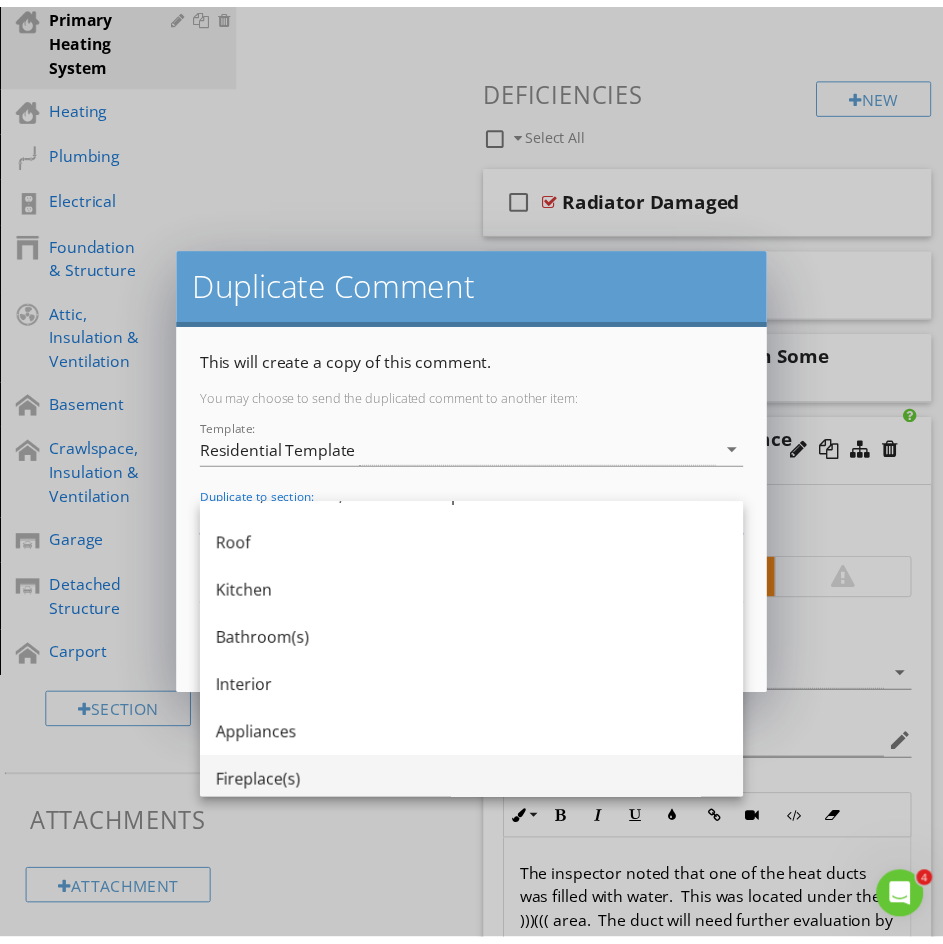 scroll, scrollTop: 393, scrollLeft: 0, axis: vertical 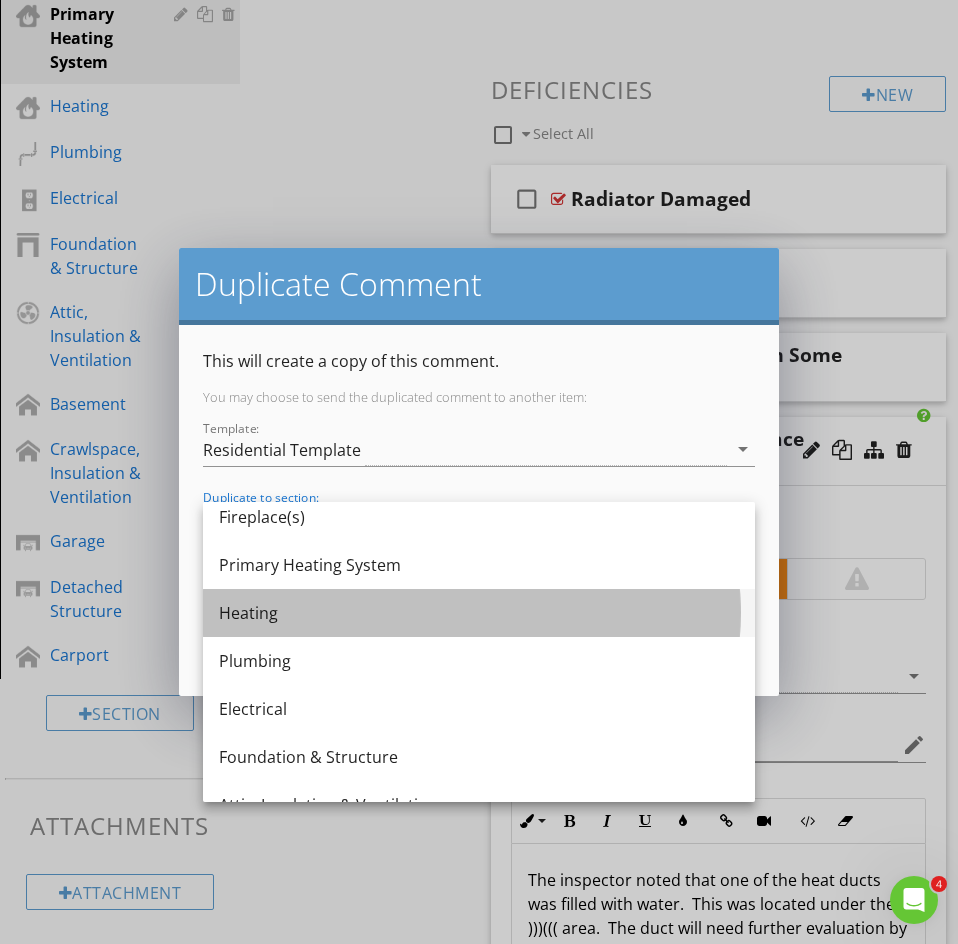click on "Heating" at bounding box center [479, 613] 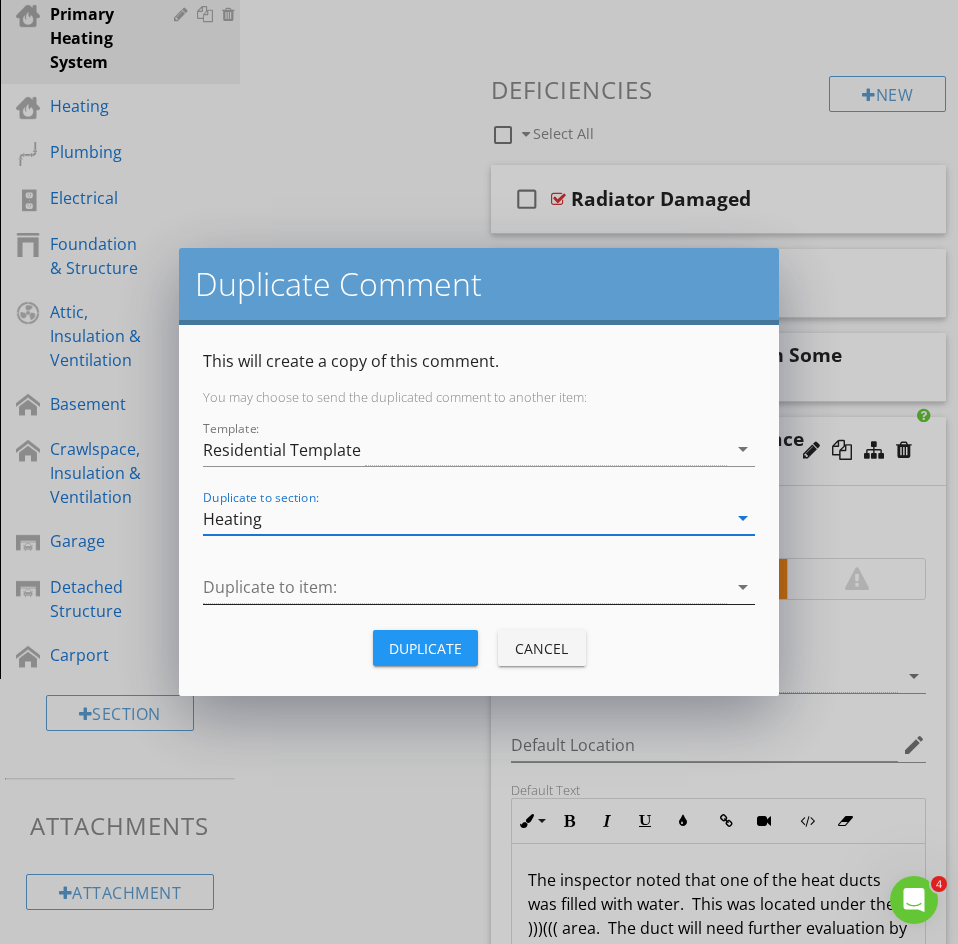 click at bounding box center (465, 587) 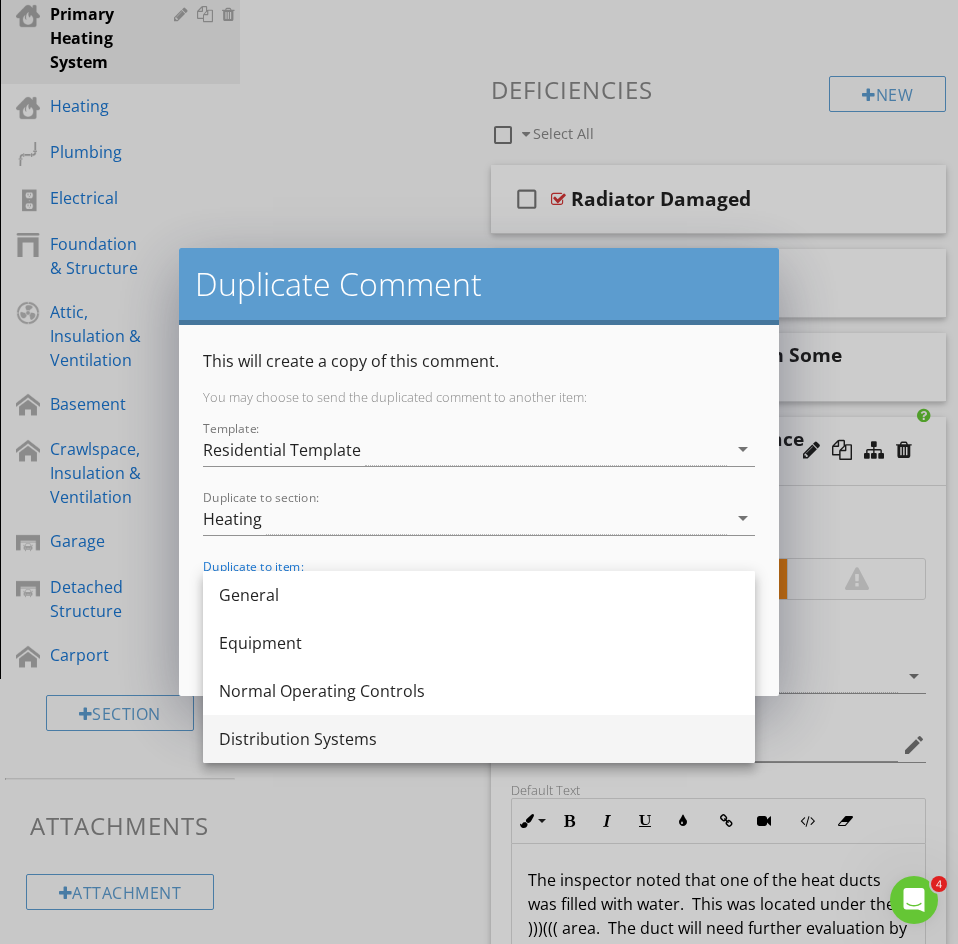 click on "Distribution Systems" at bounding box center [479, 739] 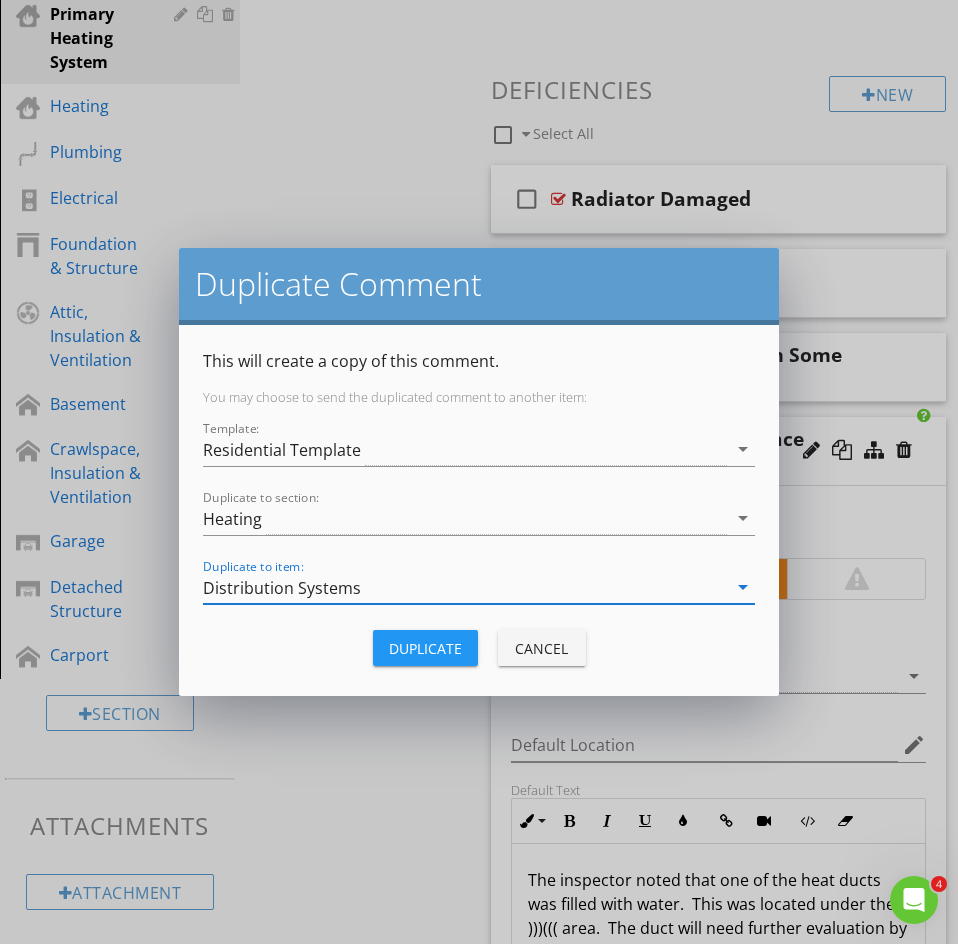 click on "Duplicate" at bounding box center [425, 648] 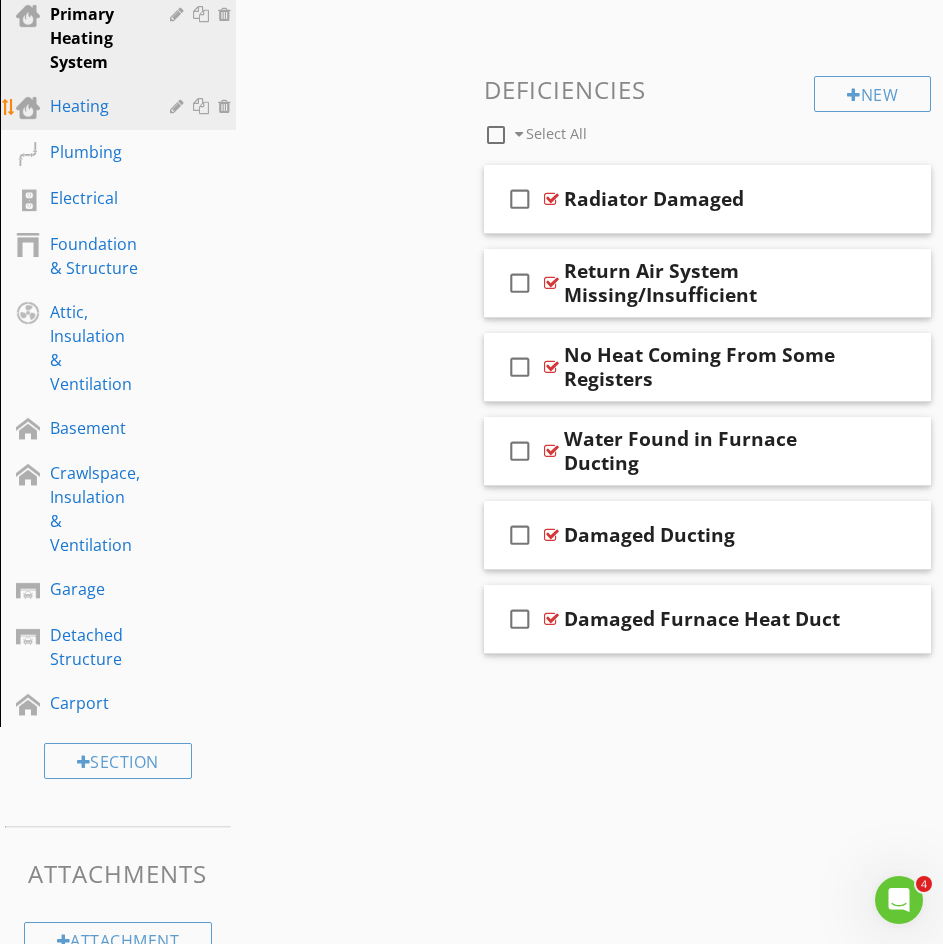 click on "Heating" at bounding box center [95, 106] 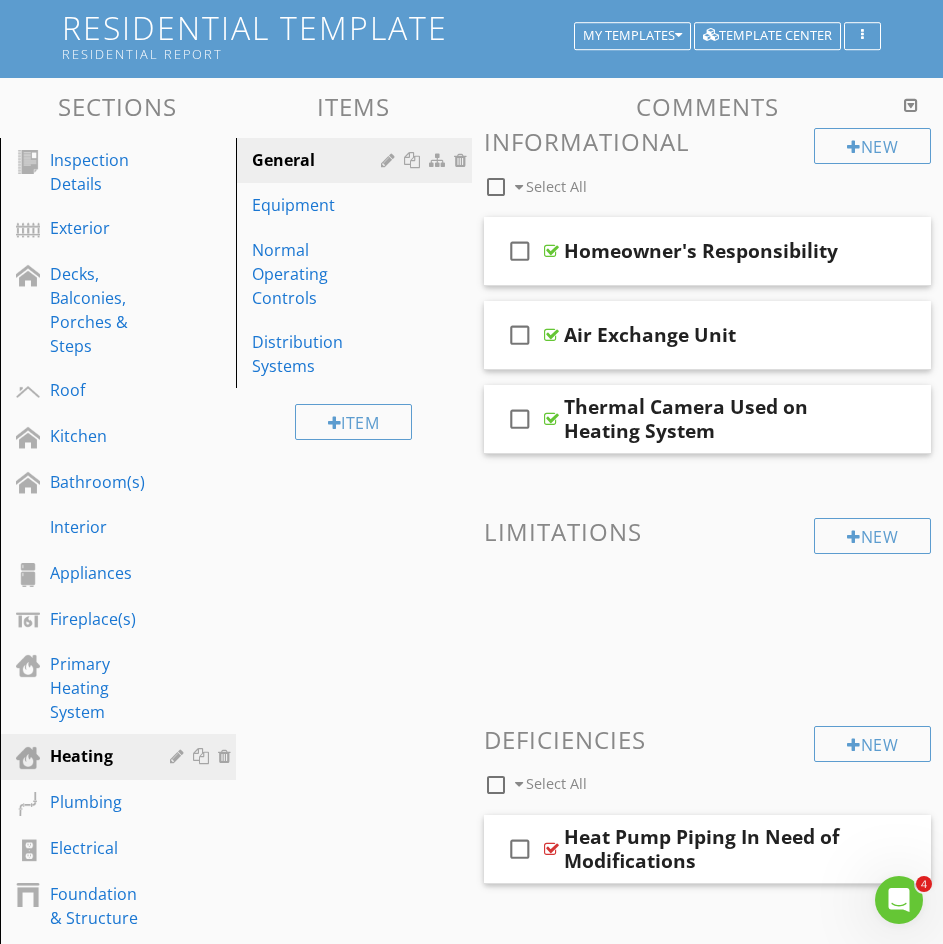 scroll, scrollTop: 0, scrollLeft: 0, axis: both 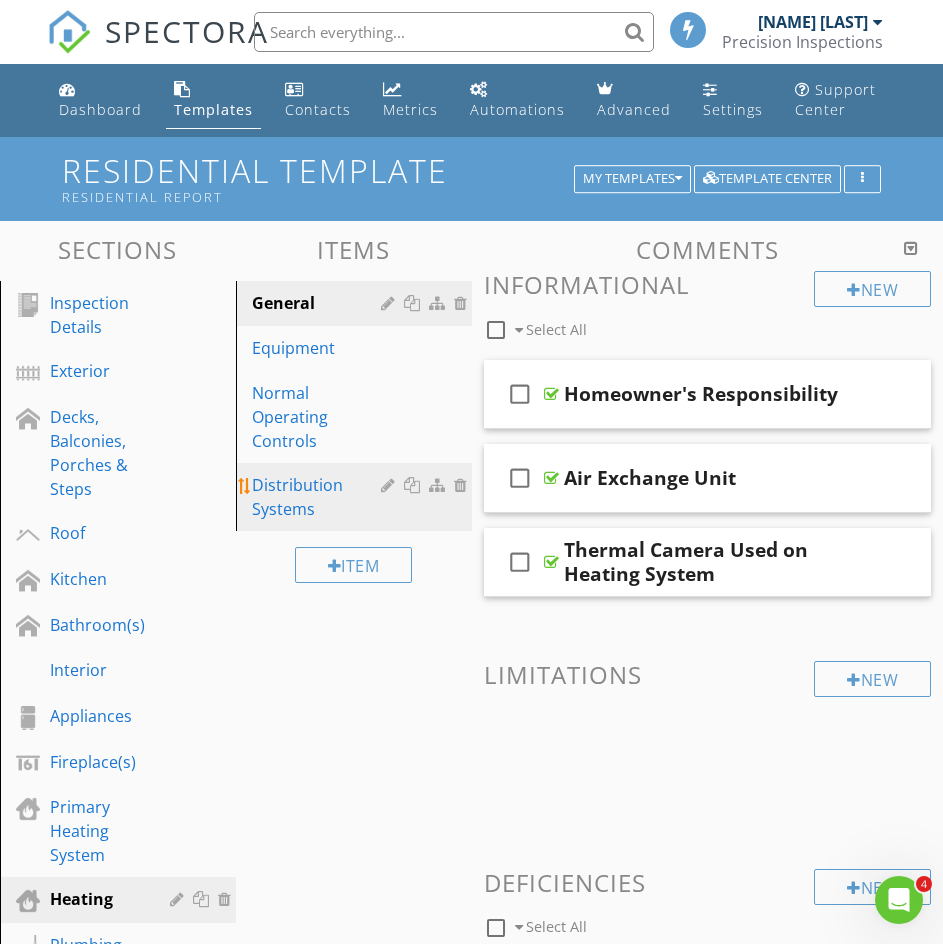 click on "Distribution Systems" at bounding box center (319, 497) 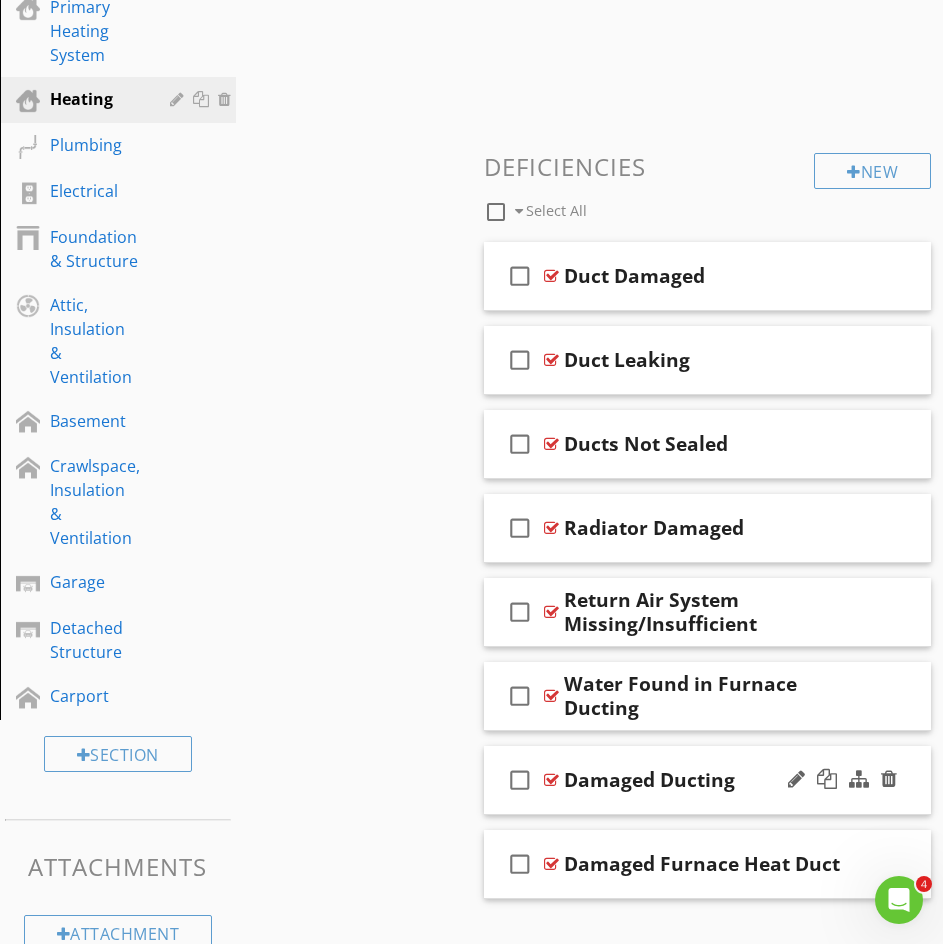 scroll, scrollTop: 839, scrollLeft: 0, axis: vertical 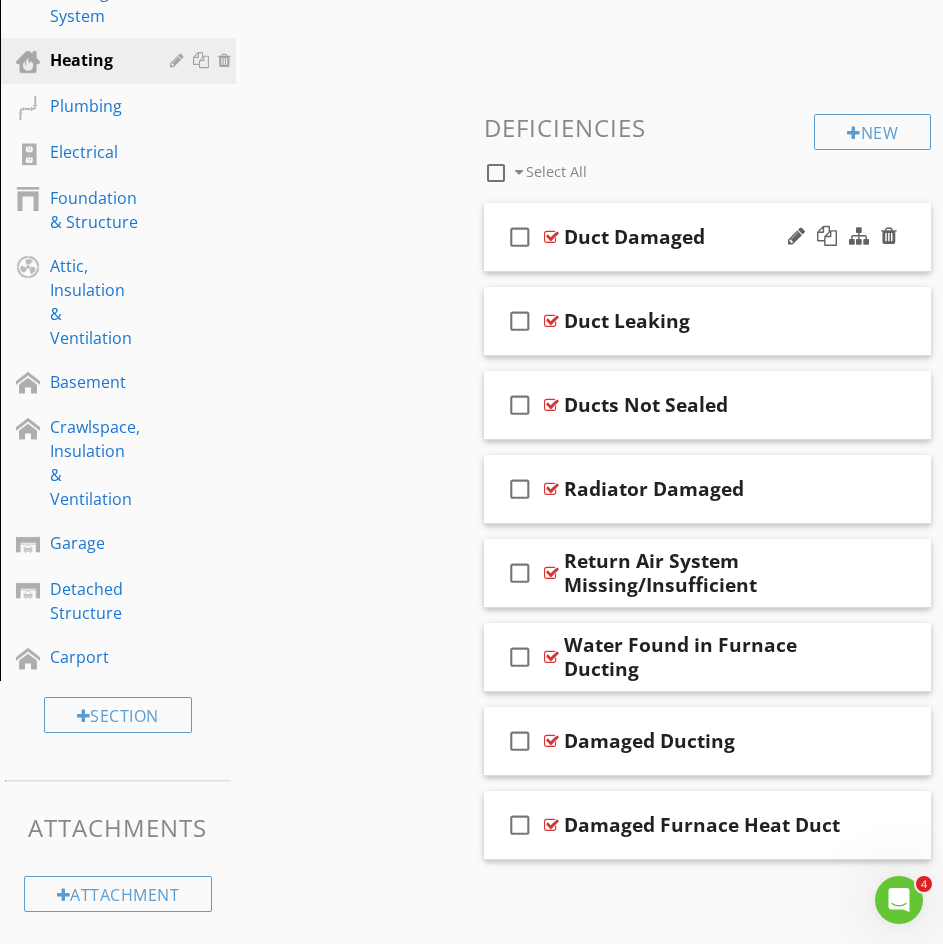 click on "Duct Damaged" at bounding box center [634, 237] 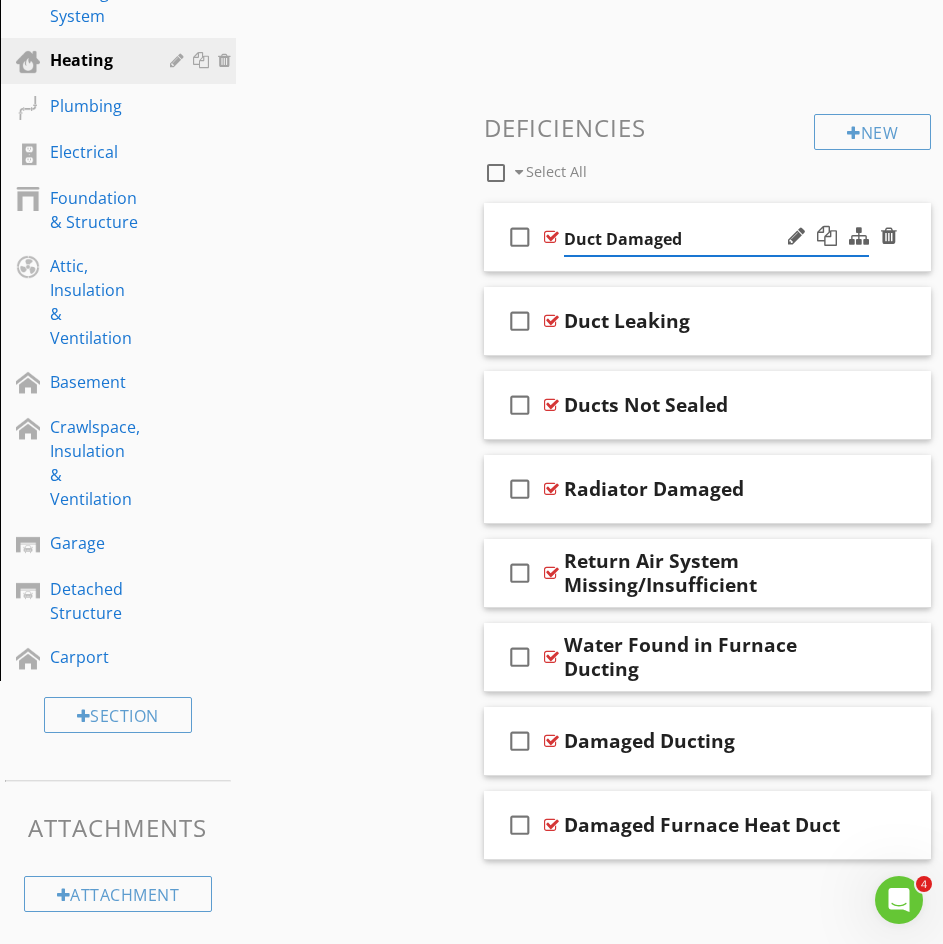 click on "check_box_outline_blank         Duct Damaged" at bounding box center [708, 237] 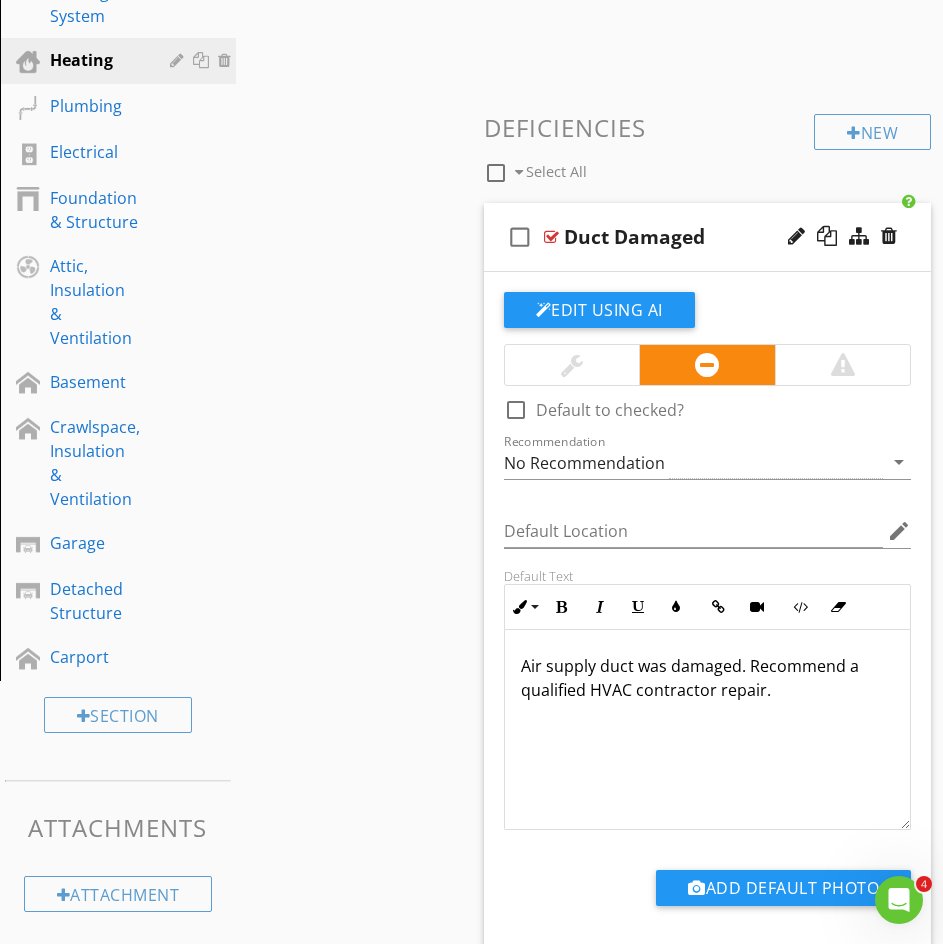 click on "check_box_outline_blank
Duct Damaged" at bounding box center [708, 237] 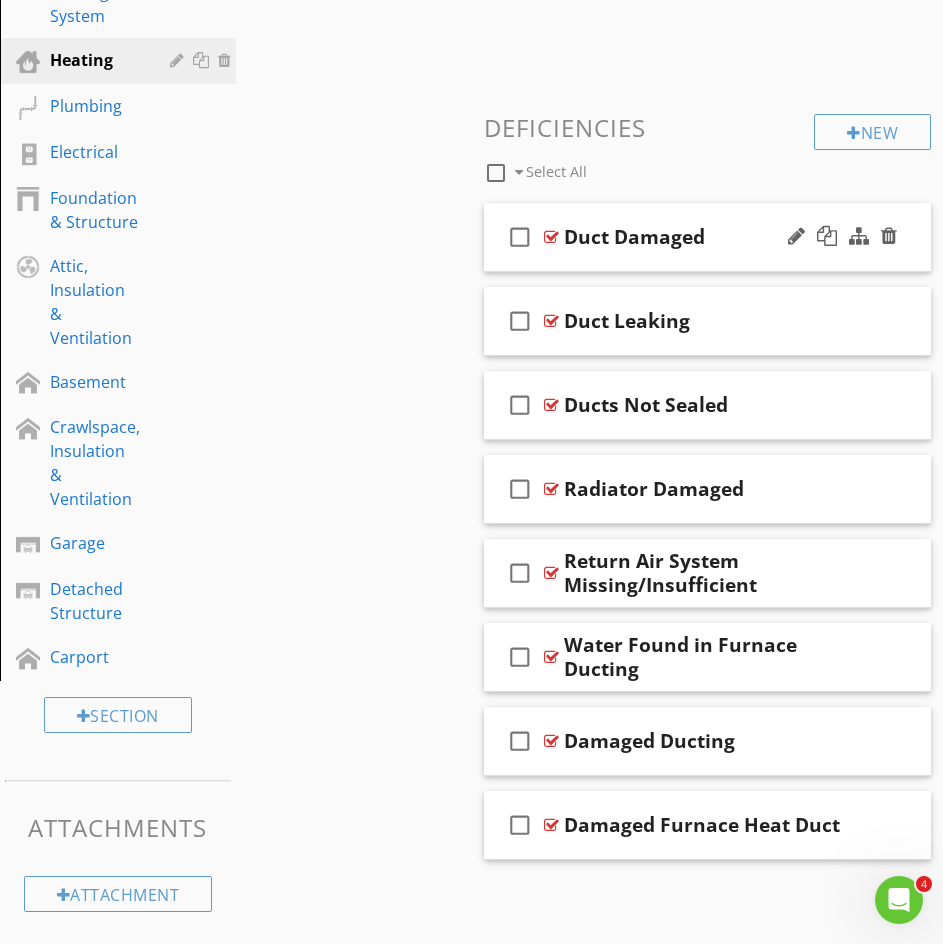 click on "check_box_outline_blank
Duct Damaged" at bounding box center (708, 237) 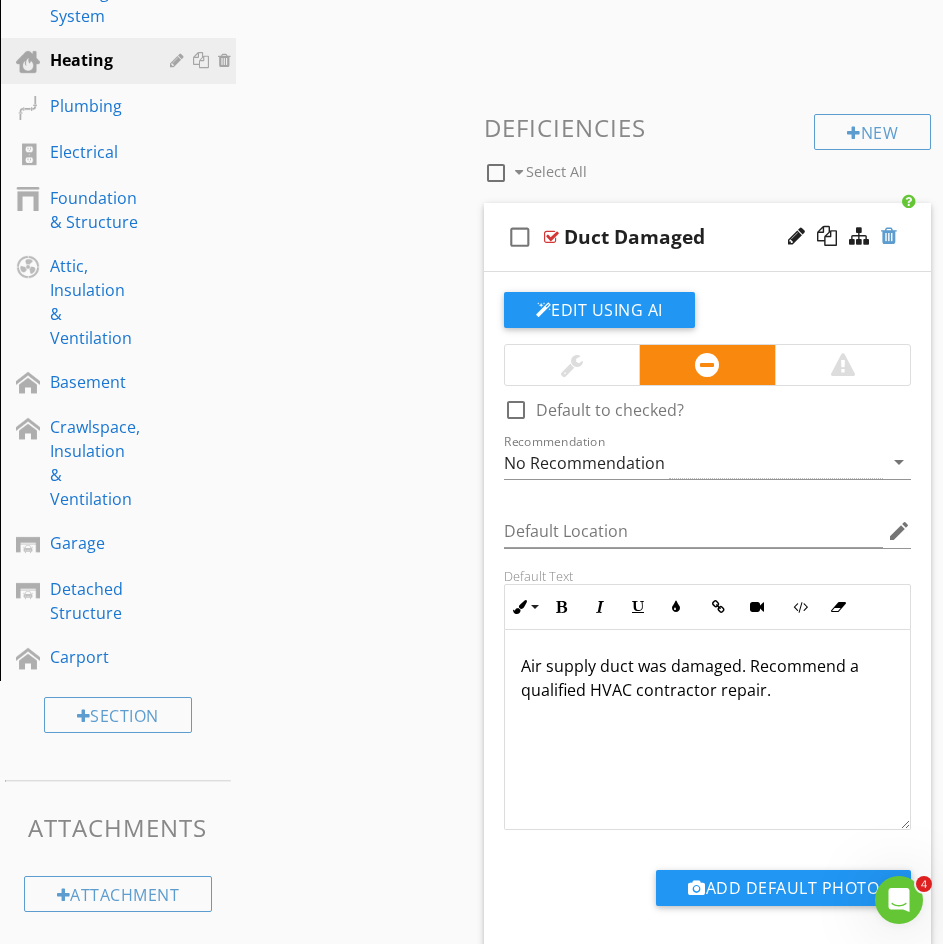 click at bounding box center [889, 236] 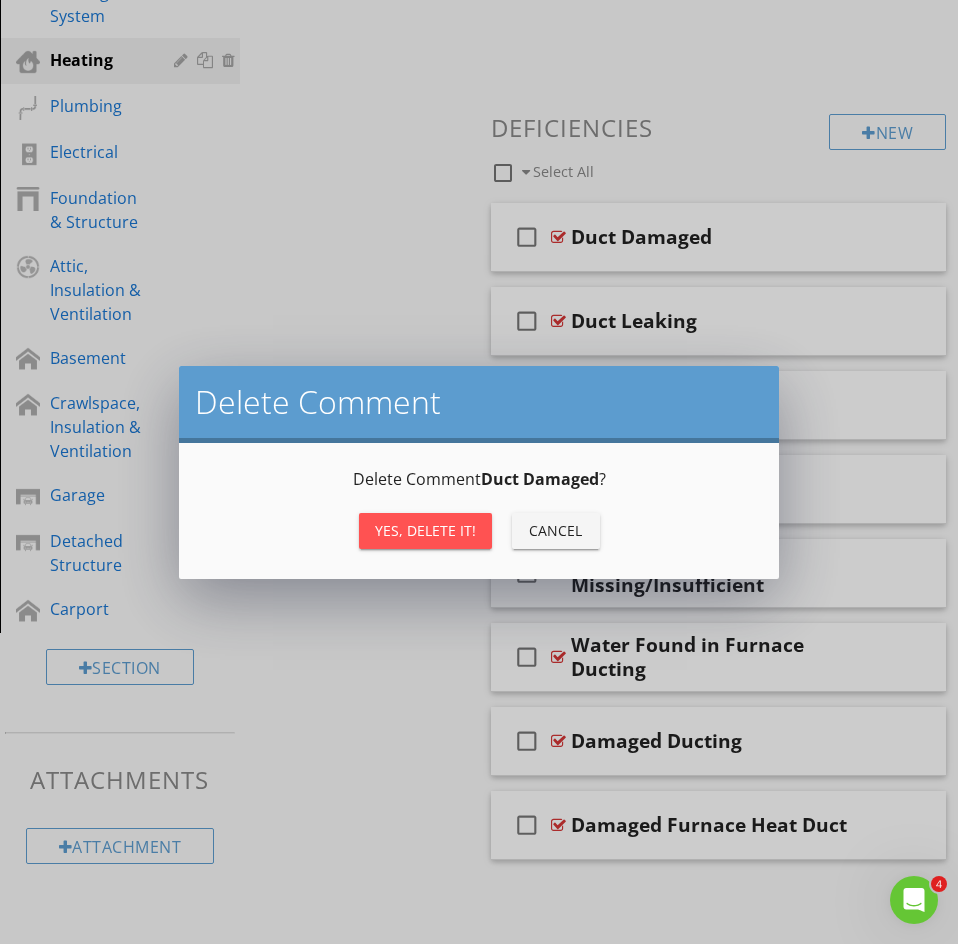 click on "Yes, Delete it!" at bounding box center (425, 530) 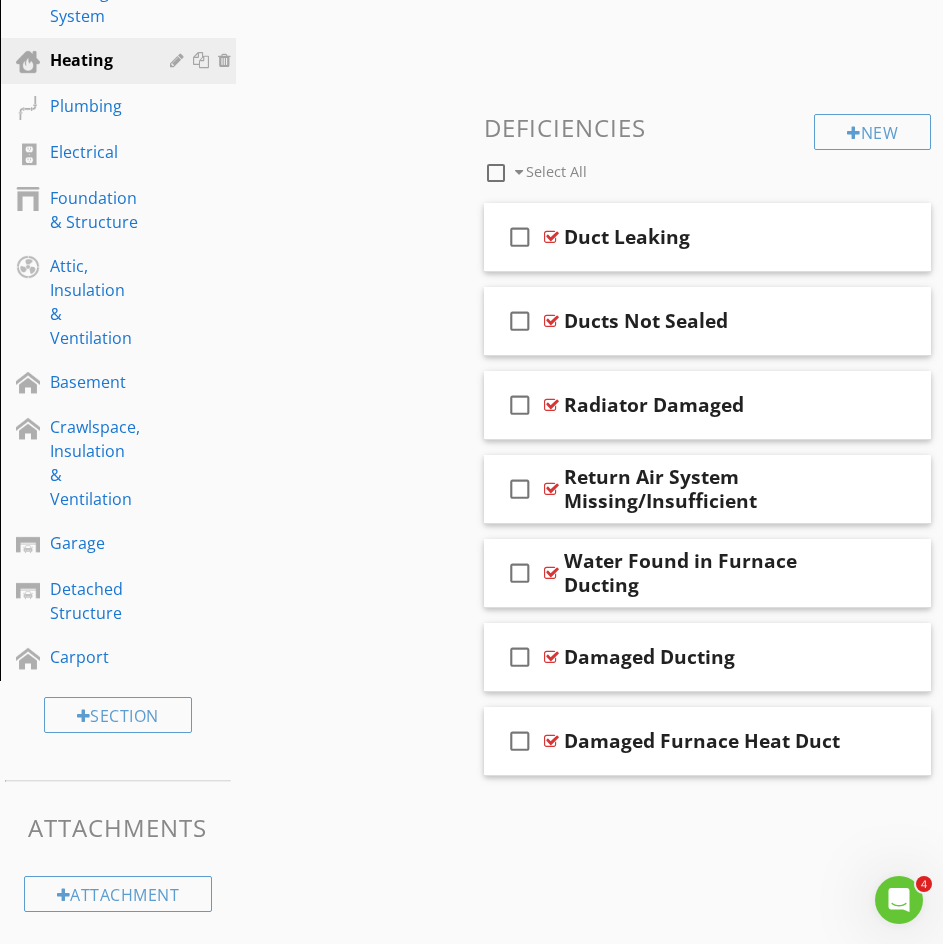 scroll, scrollTop: 793, scrollLeft: 0, axis: vertical 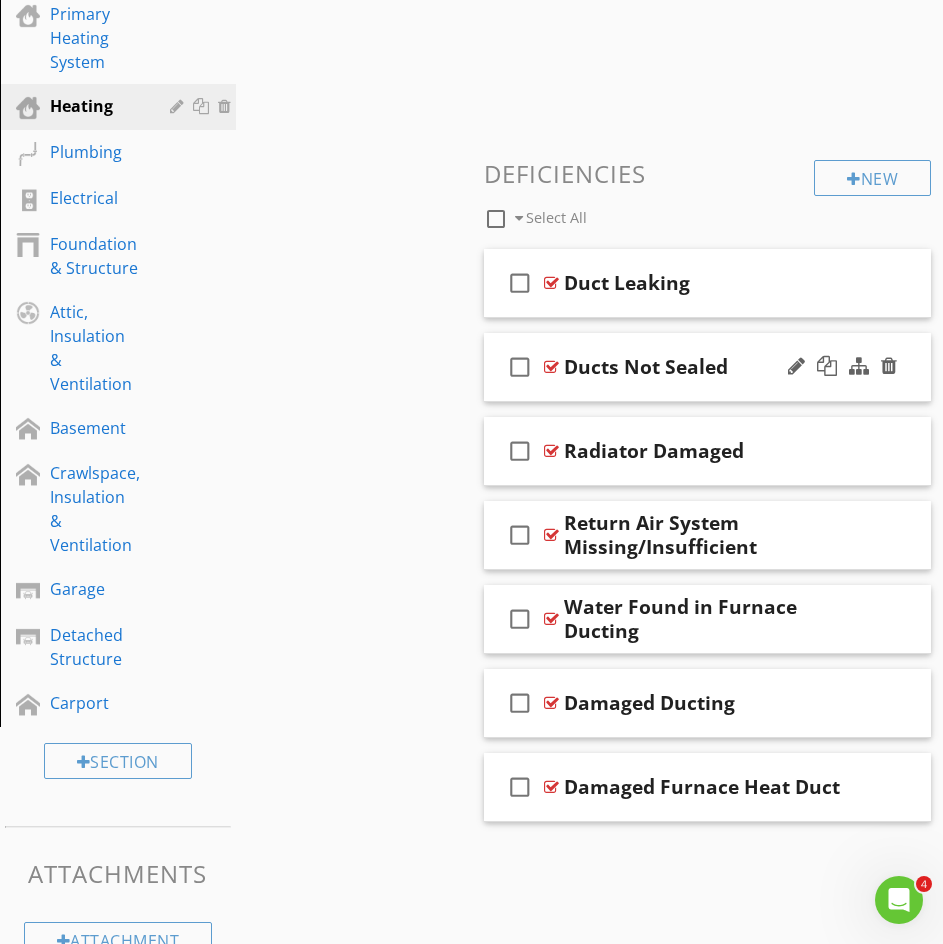 click on "check_box_outline_blank
Ducts Not Sealed" at bounding box center (708, 367) 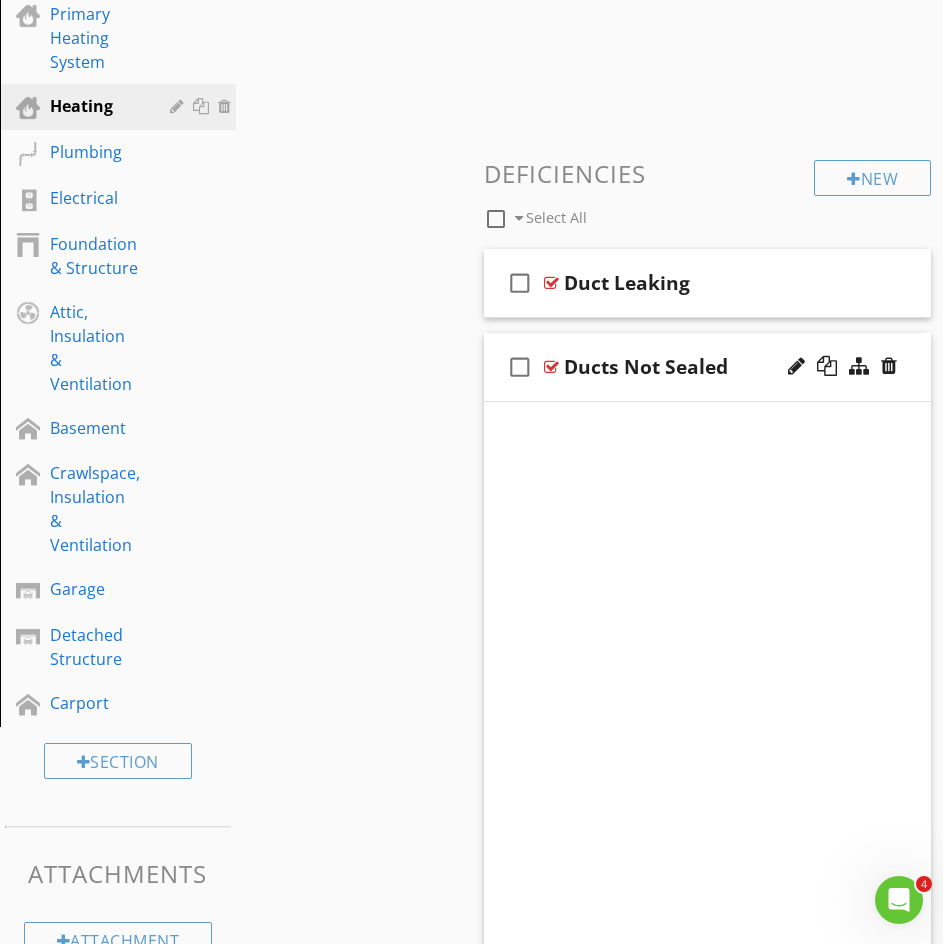 scroll, scrollTop: 839, scrollLeft: 0, axis: vertical 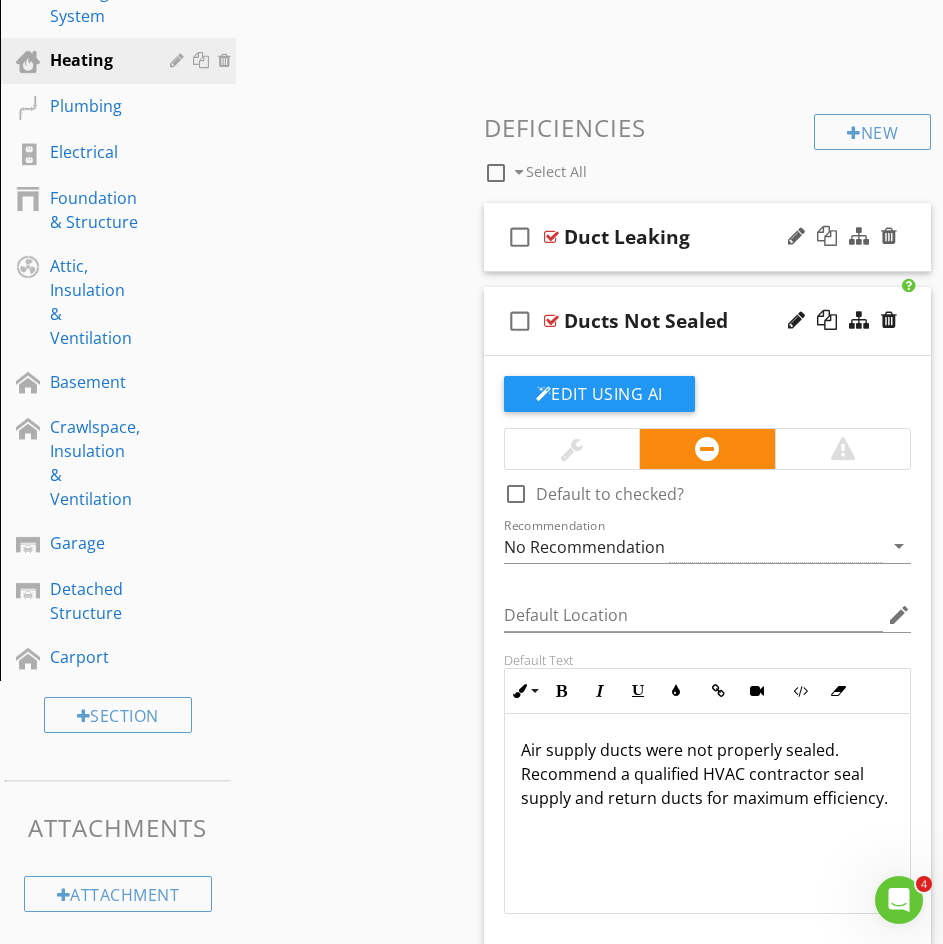 click on "check_box_outline_blank
Duct Leaking" at bounding box center [708, 237] 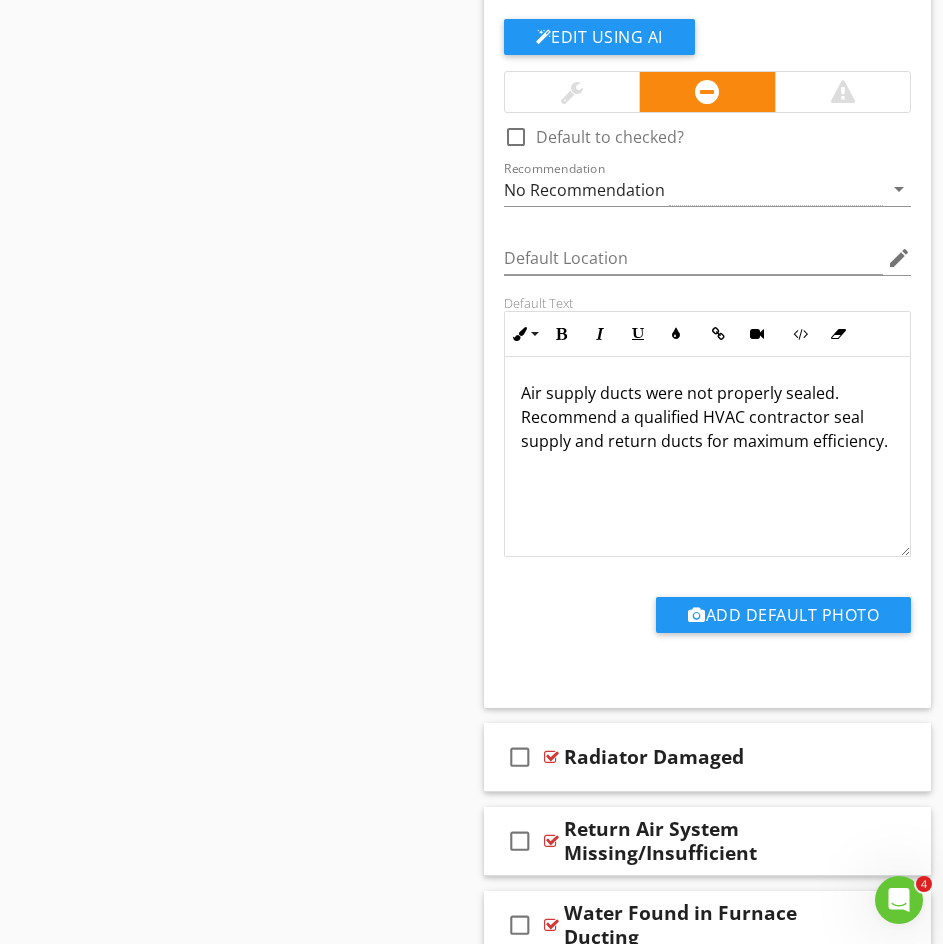 scroll, scrollTop: 2172, scrollLeft: 0, axis: vertical 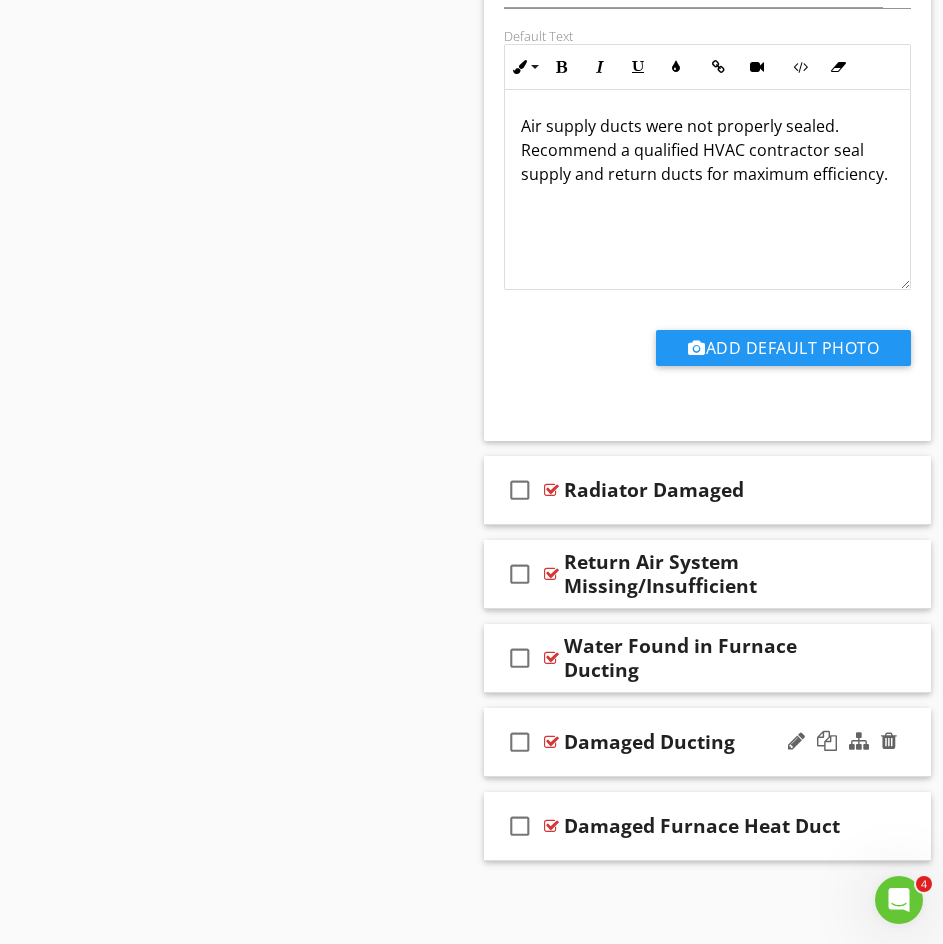 click on "check_box_outline_blank
Damaged Ducting" at bounding box center (708, 742) 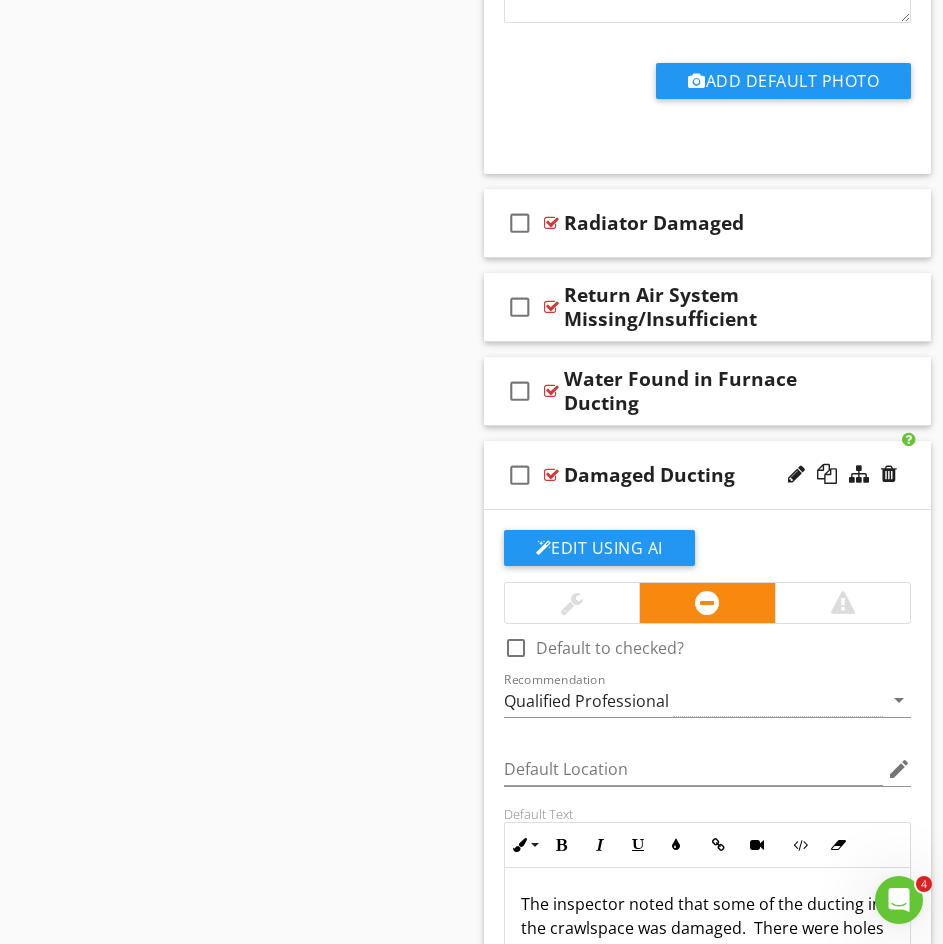 scroll, scrollTop: 2705, scrollLeft: 0, axis: vertical 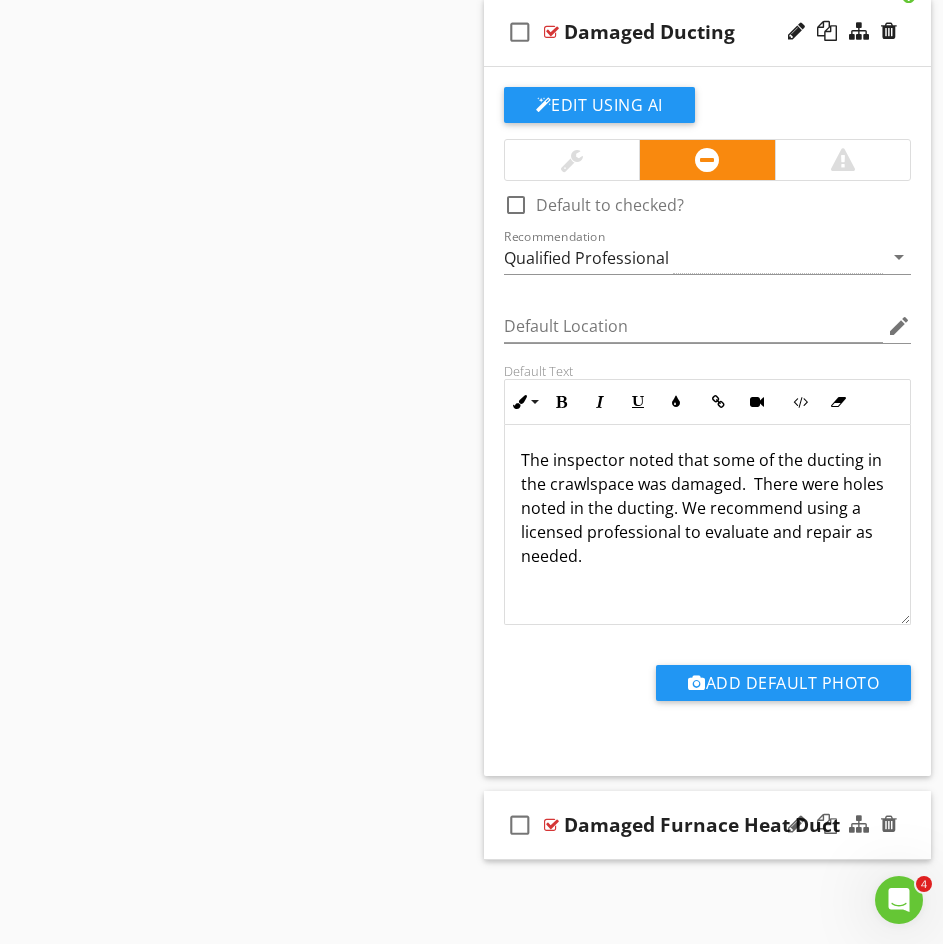 click on "check_box_outline_blank
Damaged Furnace Heat Duct" at bounding box center [708, 825] 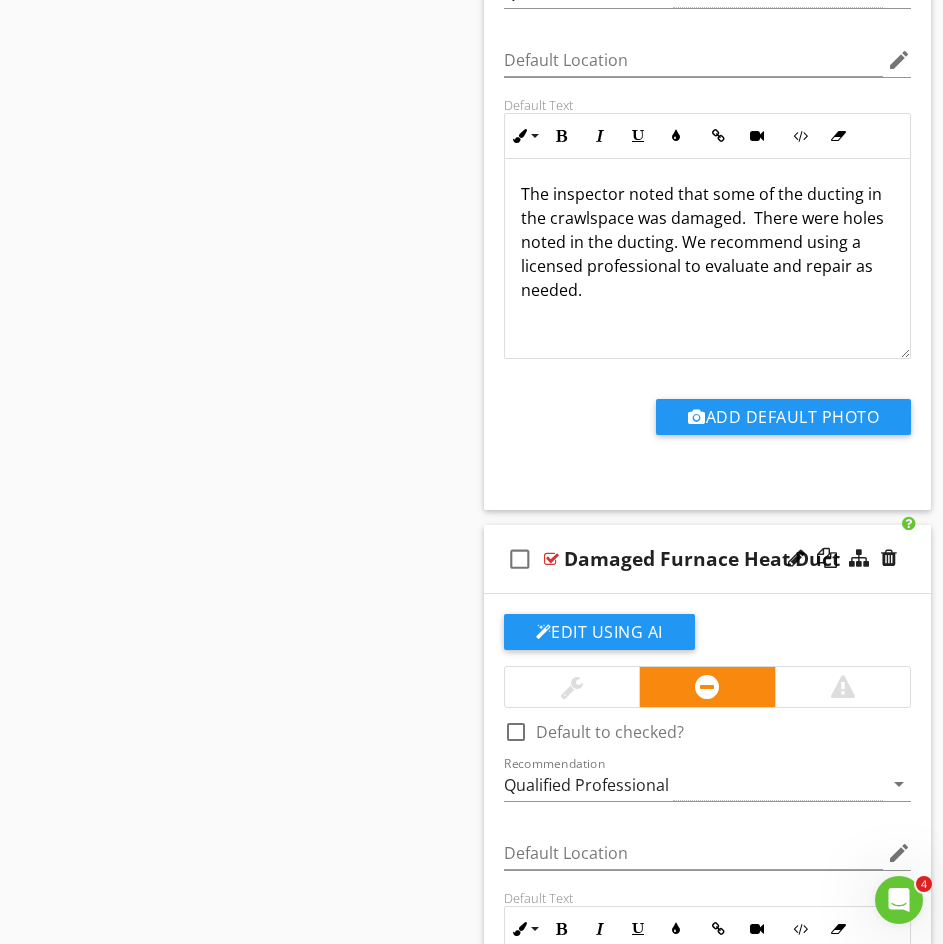 scroll, scrollTop: 2882, scrollLeft: 0, axis: vertical 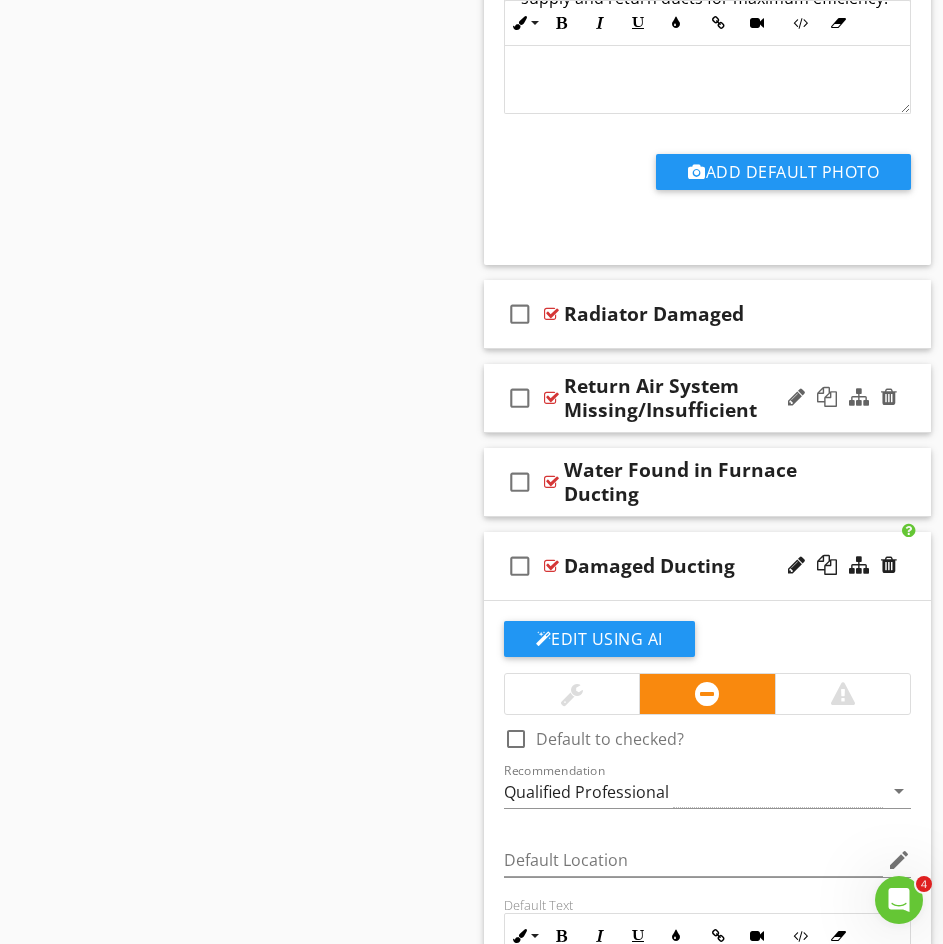 click on "Return Air System Missing/Insufficient" at bounding box center (717, 398) 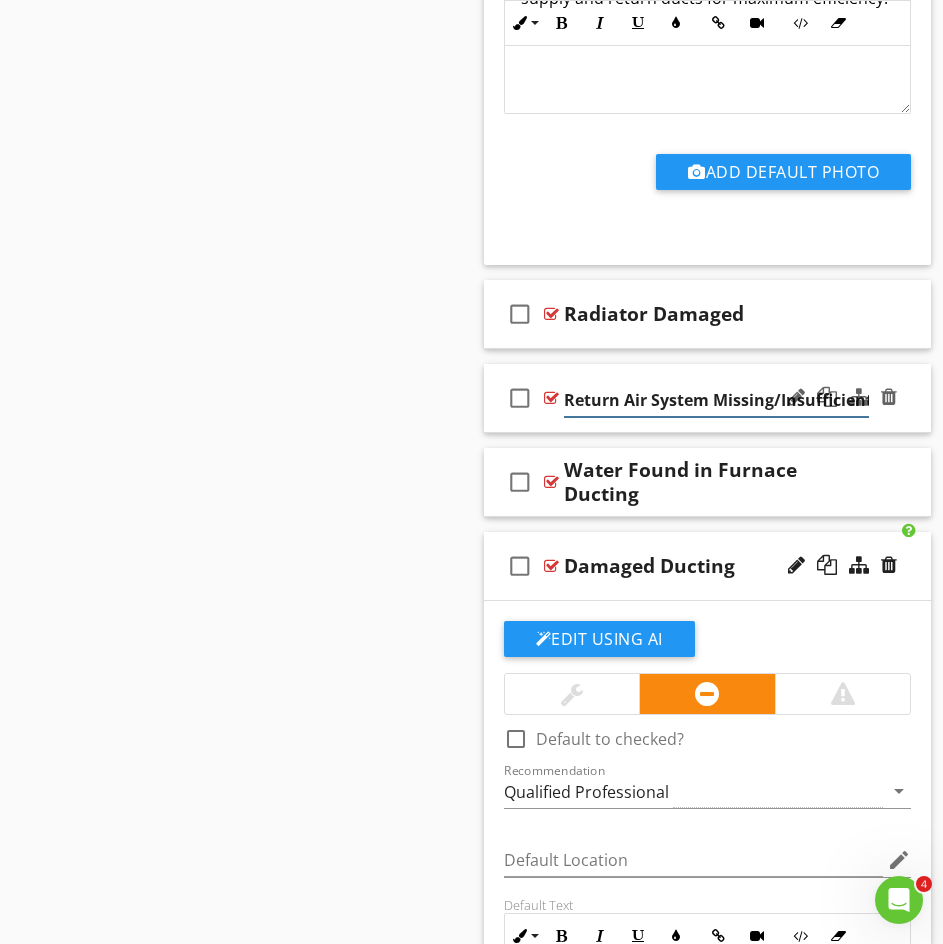 scroll, scrollTop: 0, scrollLeft: 2, axis: horizontal 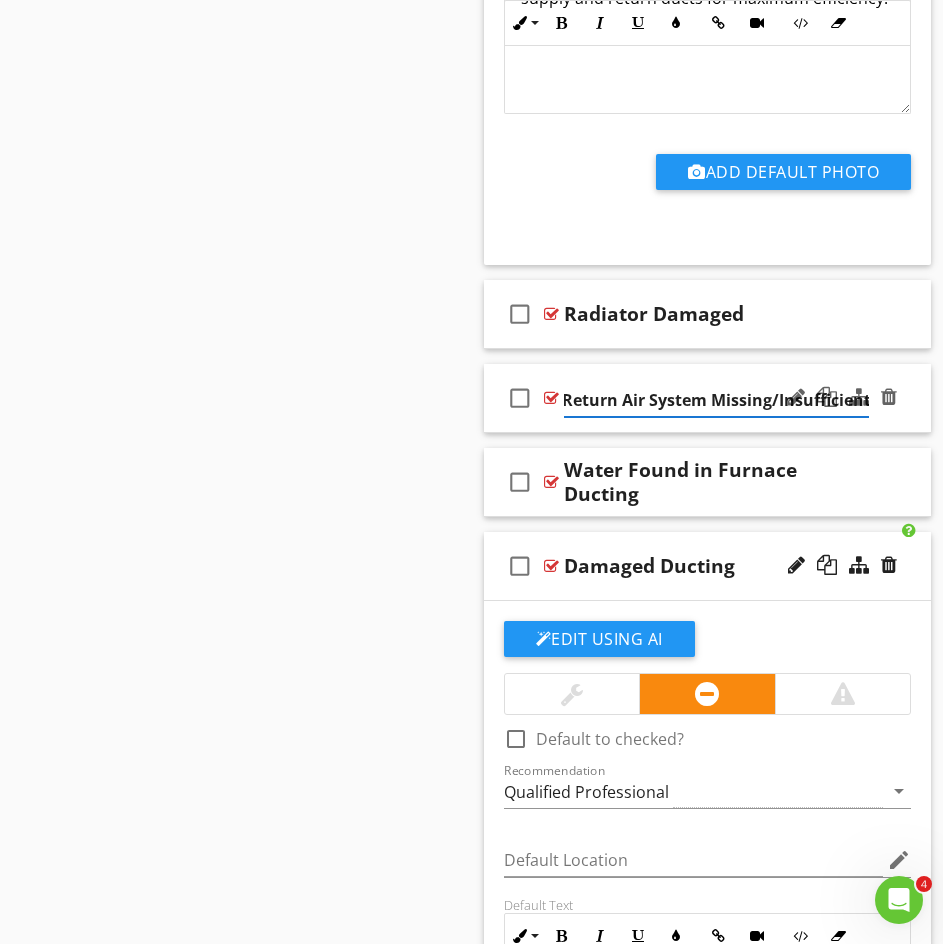 click on "check_box_outline_blank         Return Air System Missing/Insufficient" at bounding box center [708, 398] 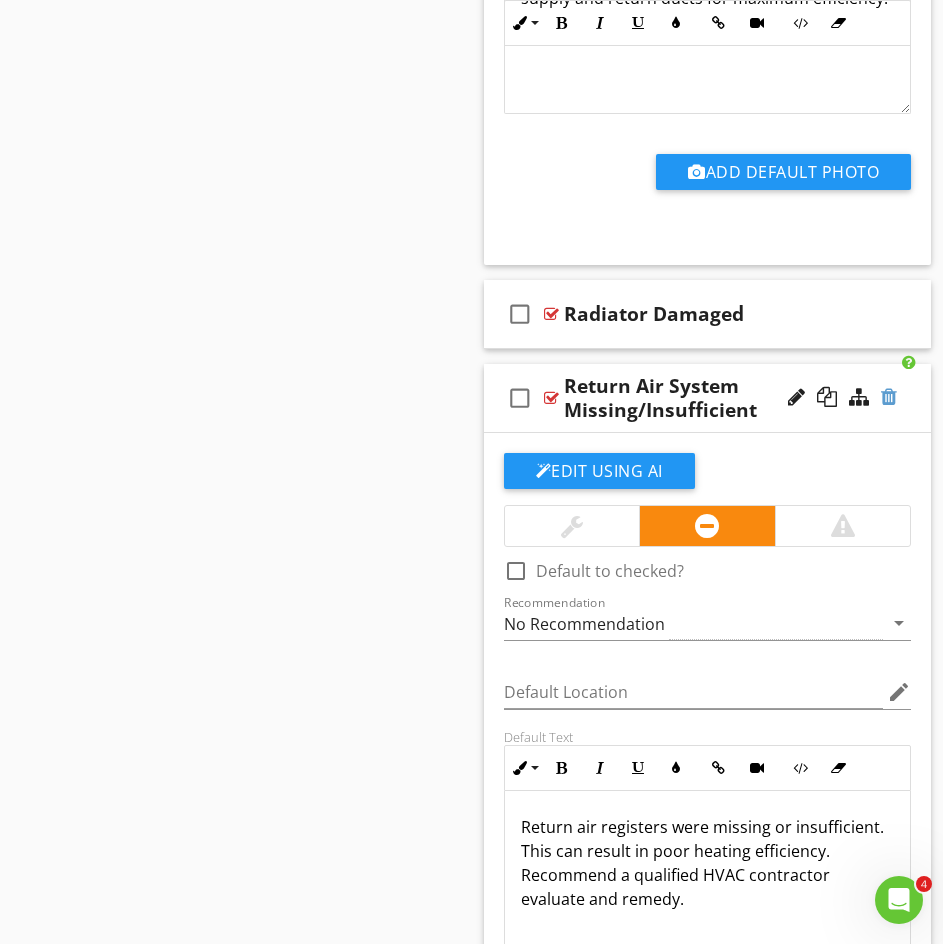 click at bounding box center (889, 397) 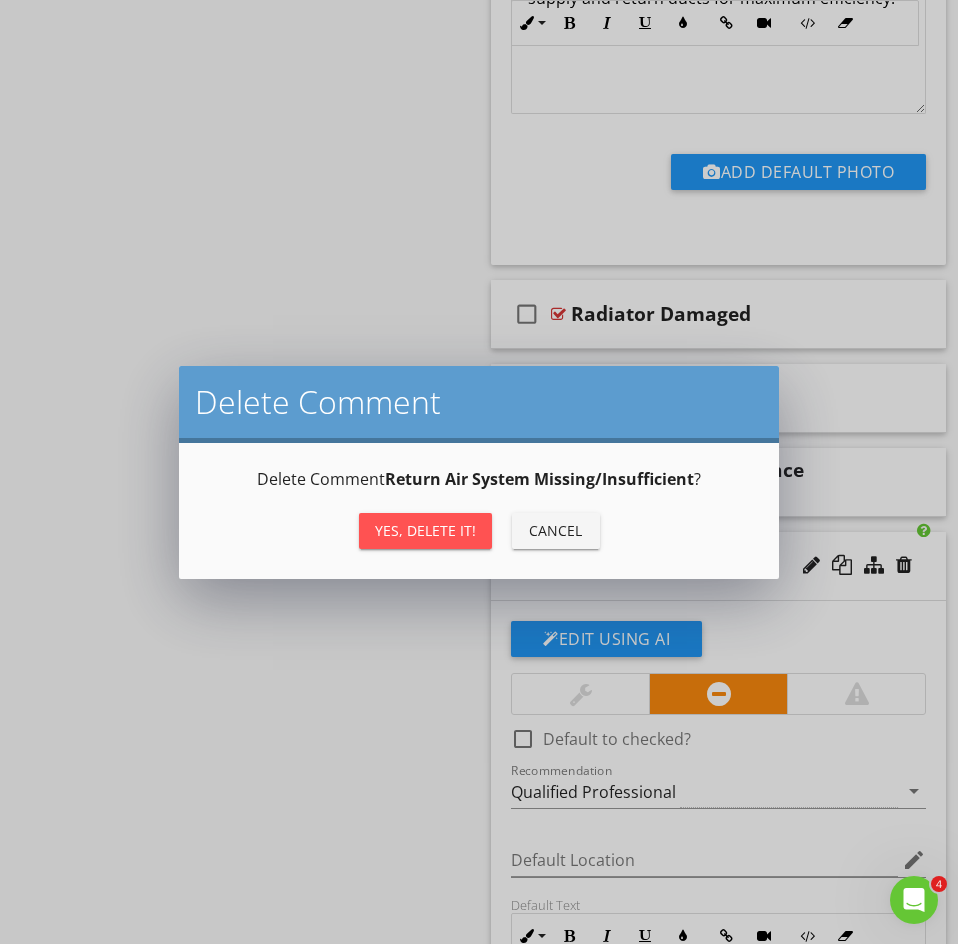 click on "Yes, Delete it!" at bounding box center [425, 530] 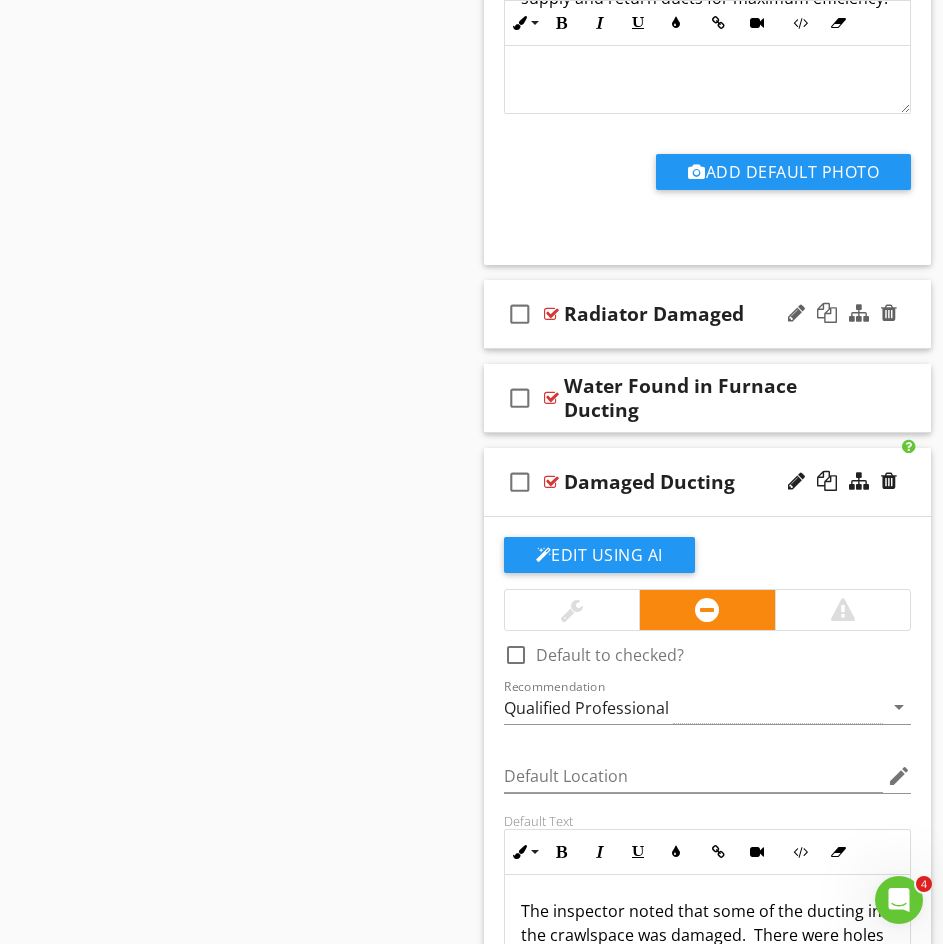 click on "check_box_outline_blank
Radiator Damaged" at bounding box center [708, 314] 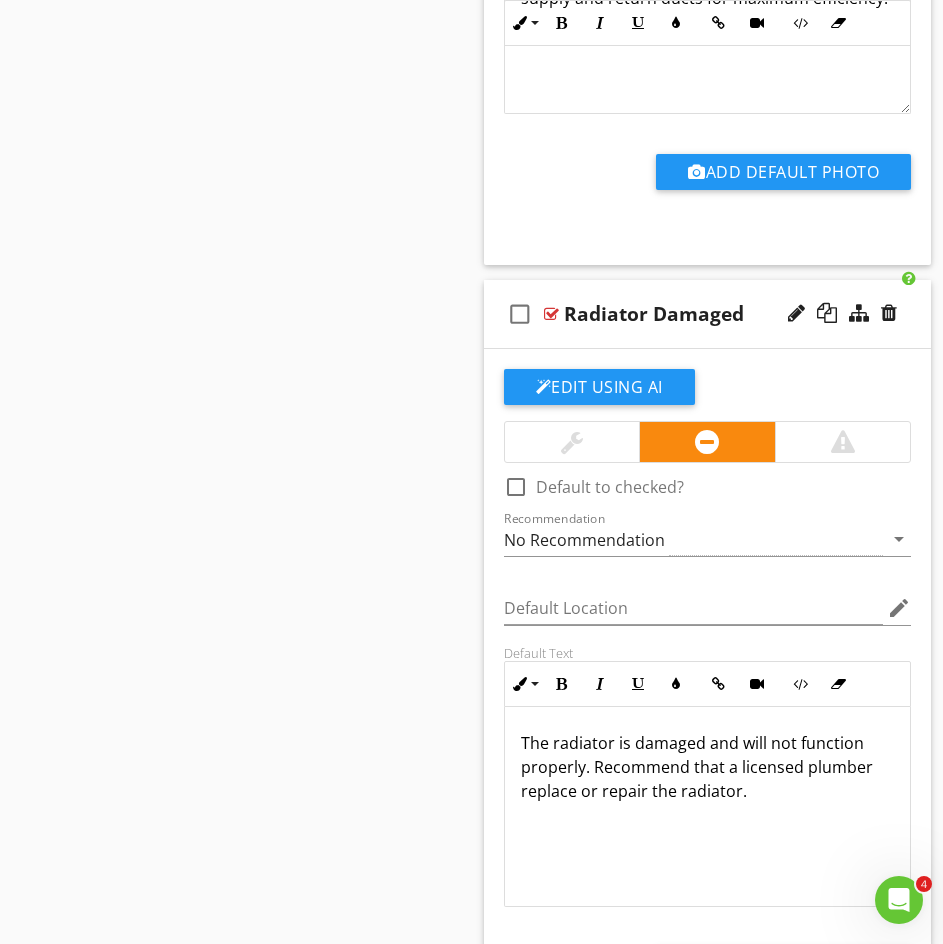 click on "check_box_outline_blank
Radiator Damaged" at bounding box center [708, 314] 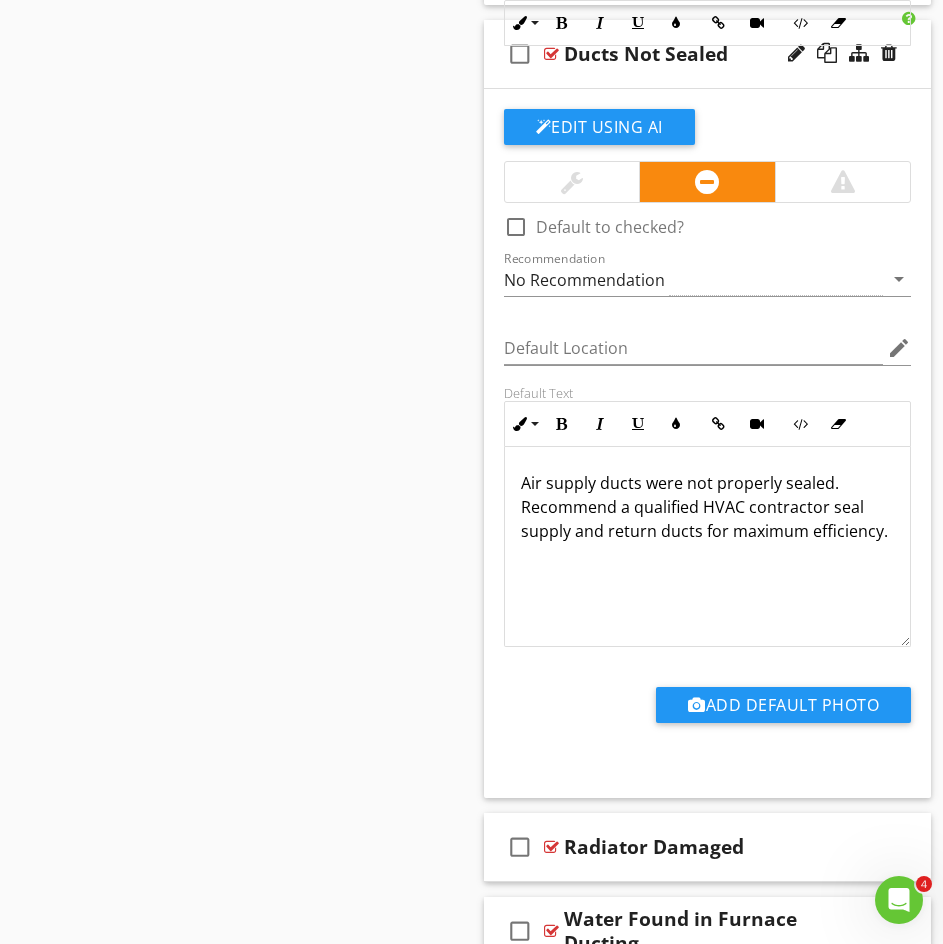 scroll, scrollTop: 1548, scrollLeft: 0, axis: vertical 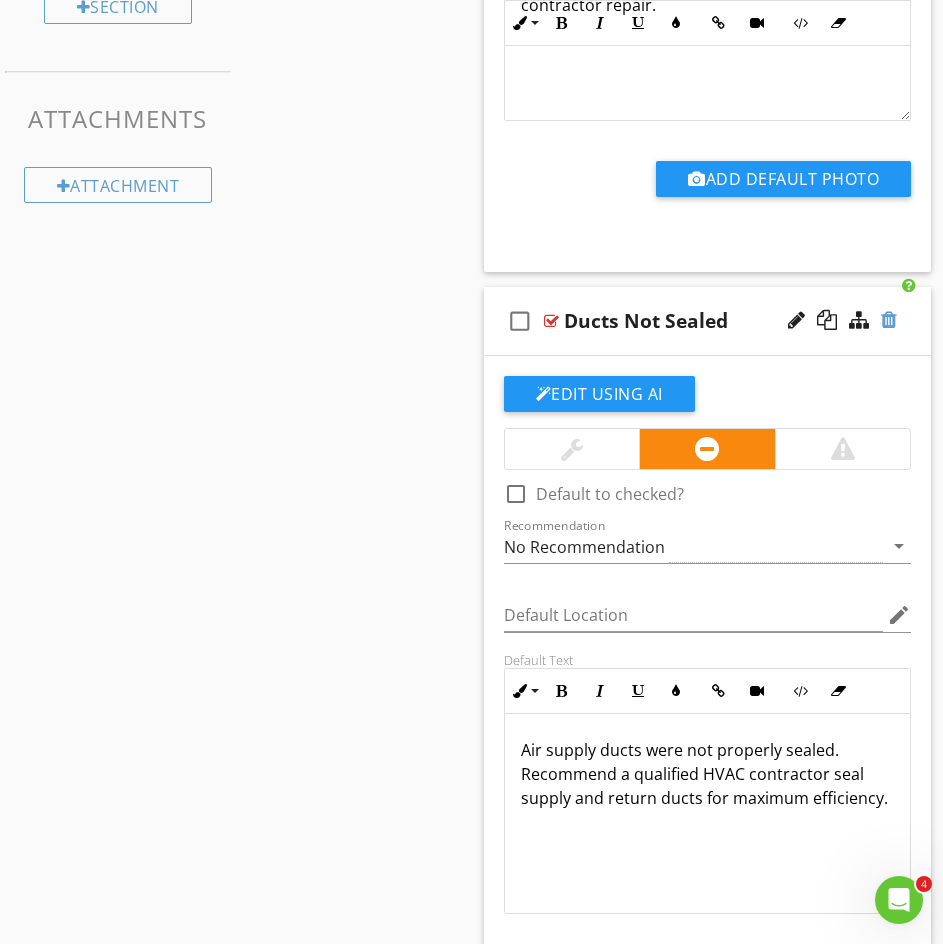 click at bounding box center [889, 320] 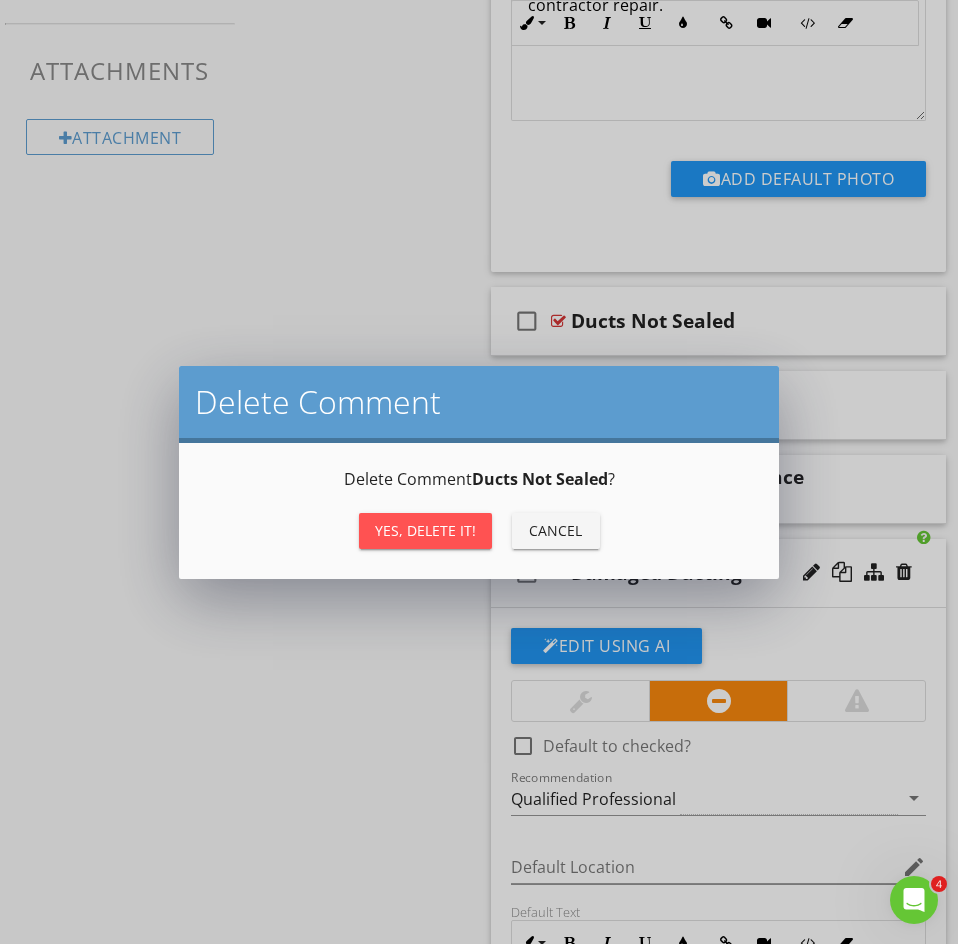 click on "Yes, Delete it!" at bounding box center (425, 530) 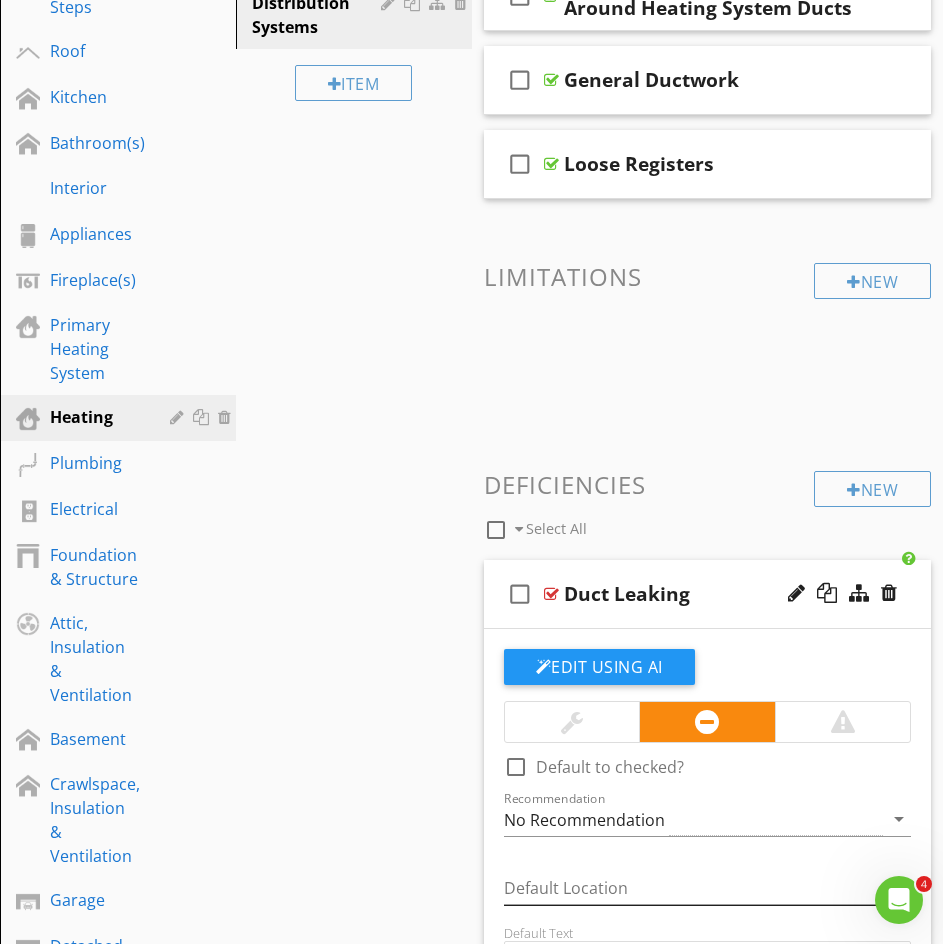 scroll, scrollTop: 748, scrollLeft: 0, axis: vertical 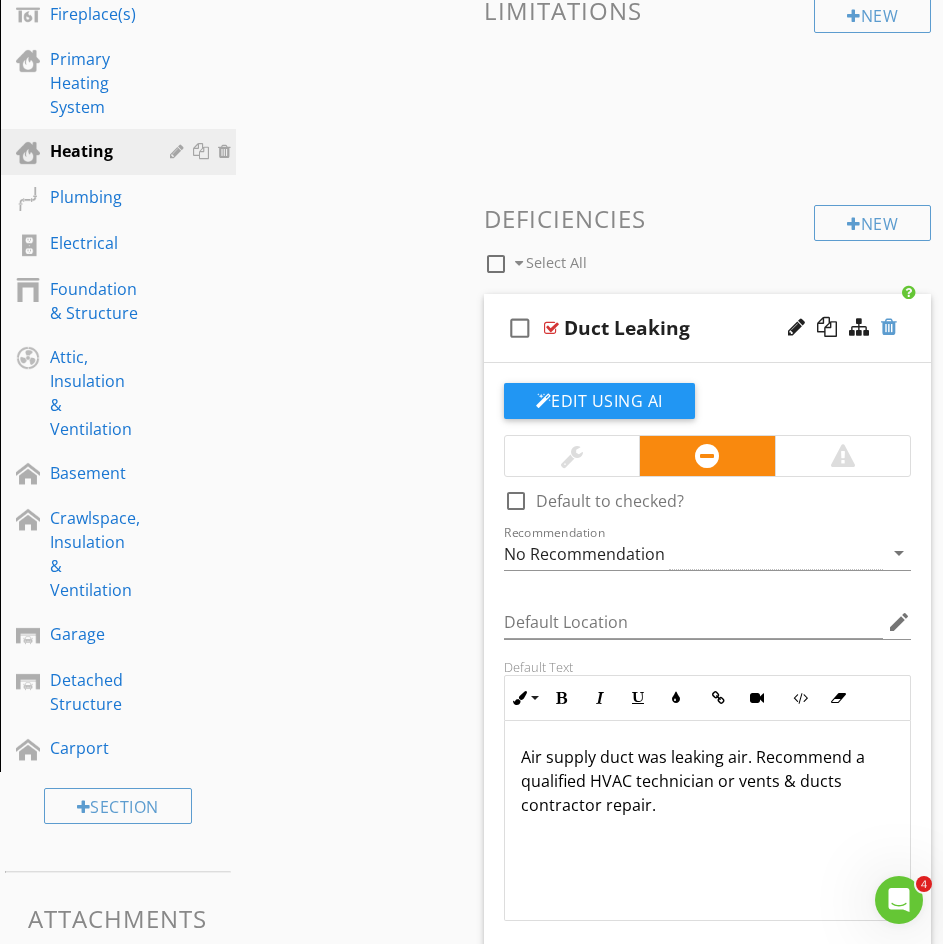 click at bounding box center (889, 327) 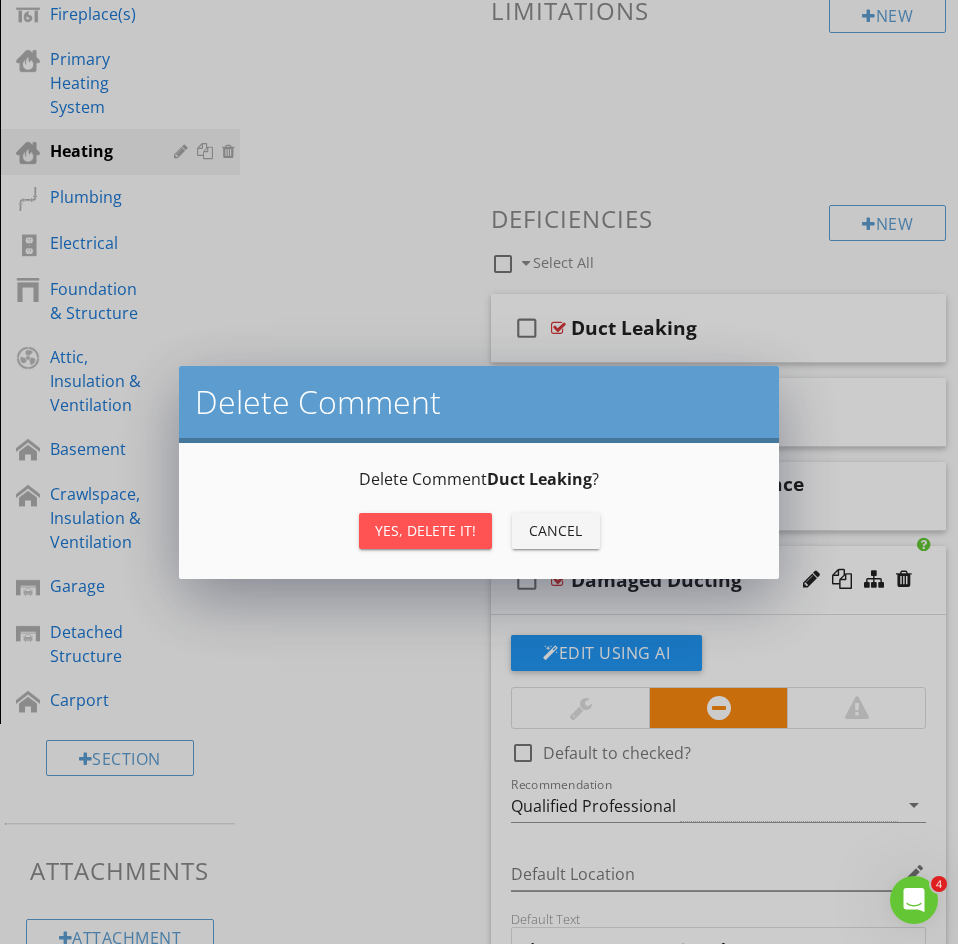 click on "Yes, Delete it!" at bounding box center (425, 530) 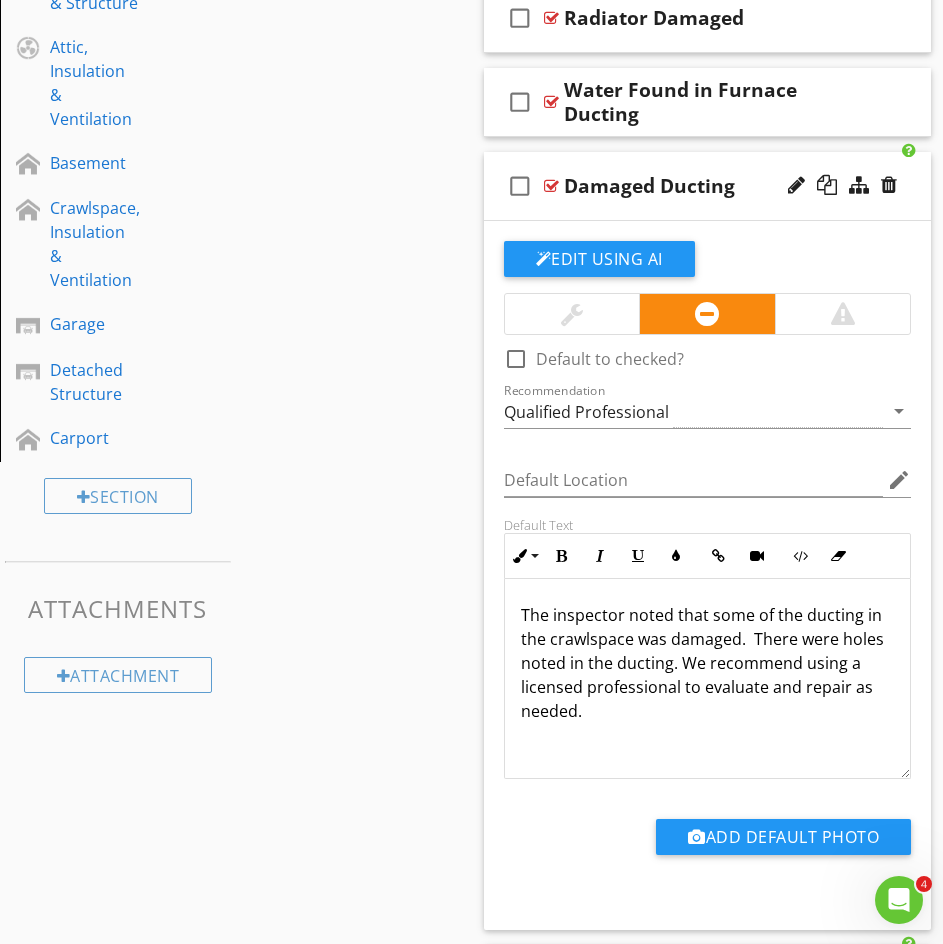 scroll, scrollTop: 1066, scrollLeft: 0, axis: vertical 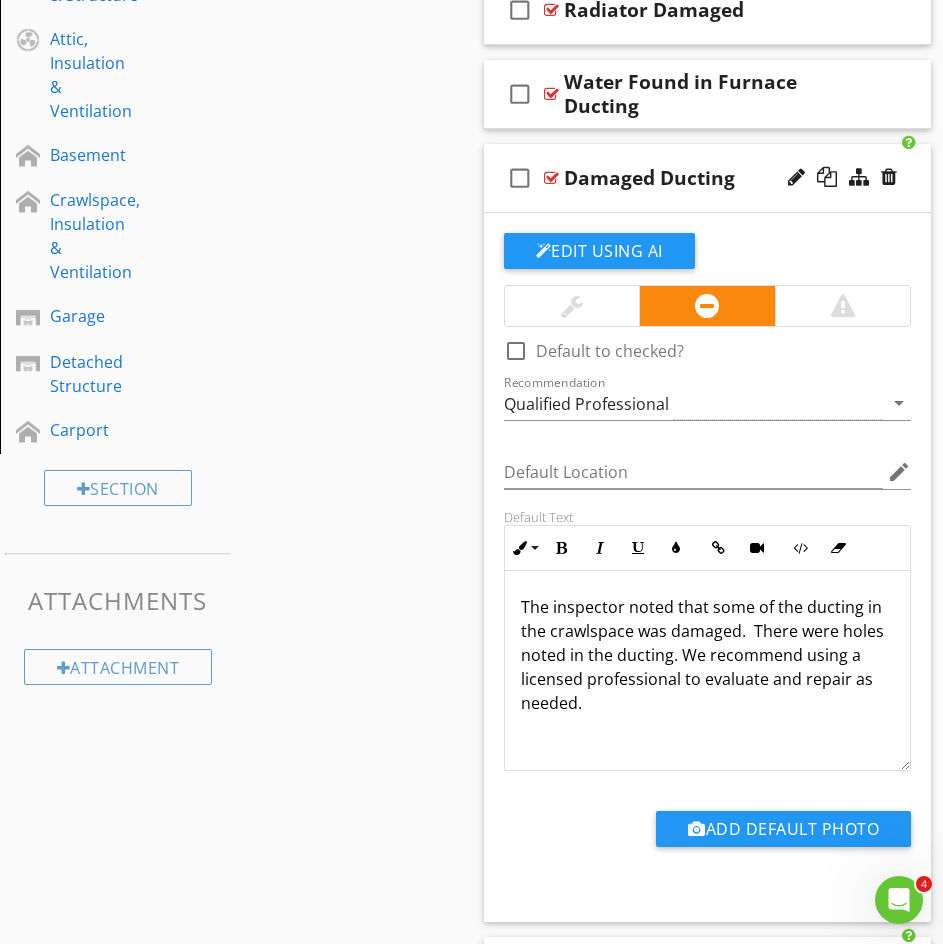 click on "Sections
Inspection Details           Exterior           Decks, Balconies, Porches & Steps           Roof           Kitchen           Bathroom(s)           Interior           Appliances           Fireplace(s)           Primary Heating System           Heating           Plumbing           Electrical           Foundation & Structure           Attic, Insulation & Ventilation           Basement           Crawlspace, Insulation & Ventilation           Garage           Detached Structure           Carport
Section
Attachments
Attachment
Items
General           Equipment           Normal Operating Controls           Distribution Systems
Item
Comments
New
Informational   check_box_outline_blank     Select All       check_box_outline_blank
Ductwork" at bounding box center (471, 467) 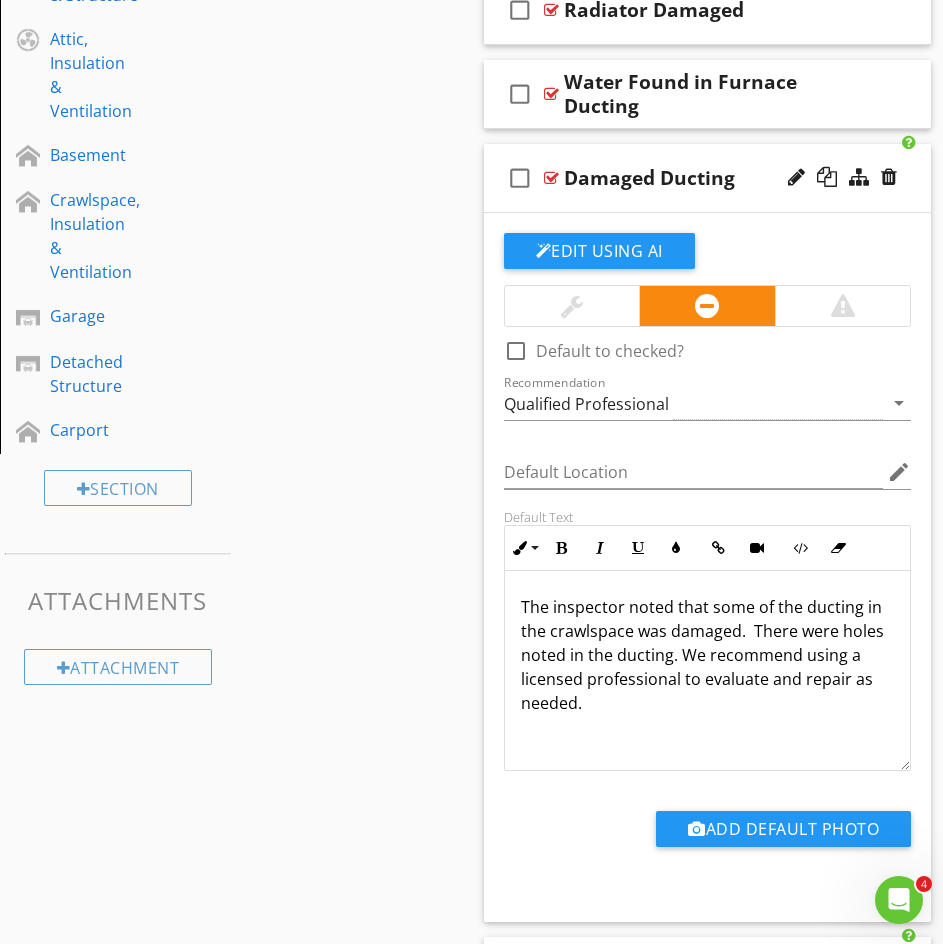 click on "check_box_outline_blank
Damaged Ducting" at bounding box center (708, 178) 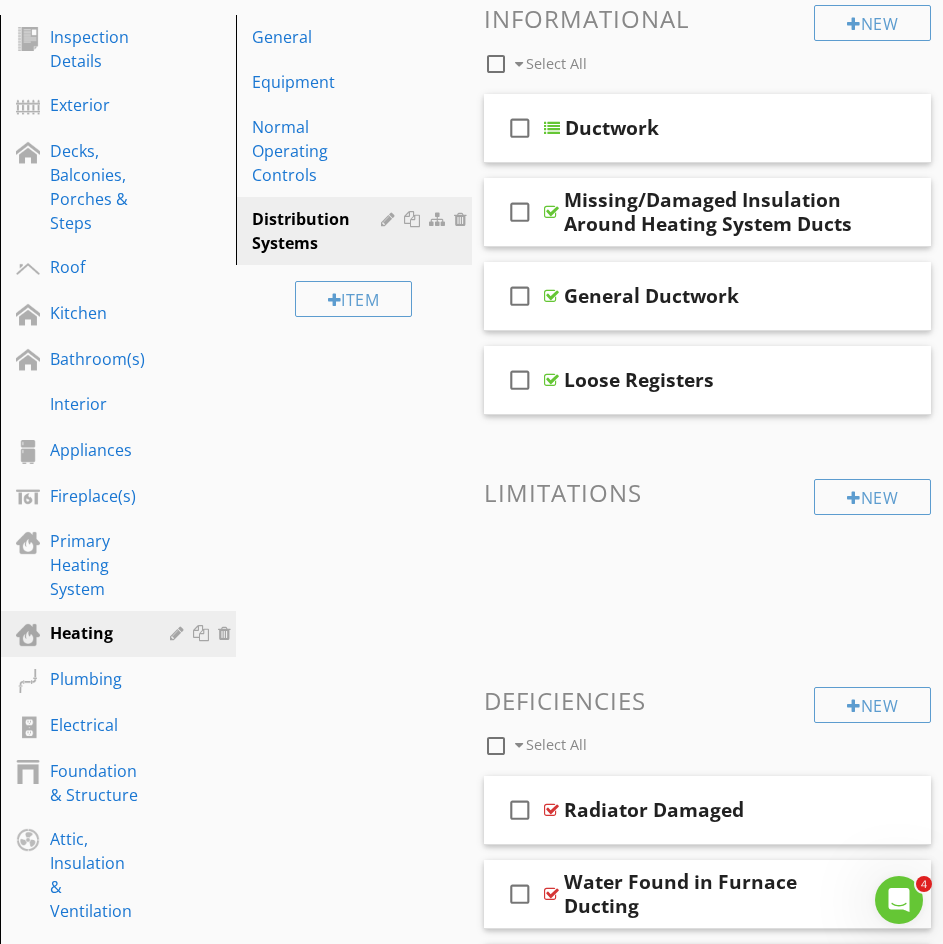 scroll, scrollTop: 0, scrollLeft: 0, axis: both 